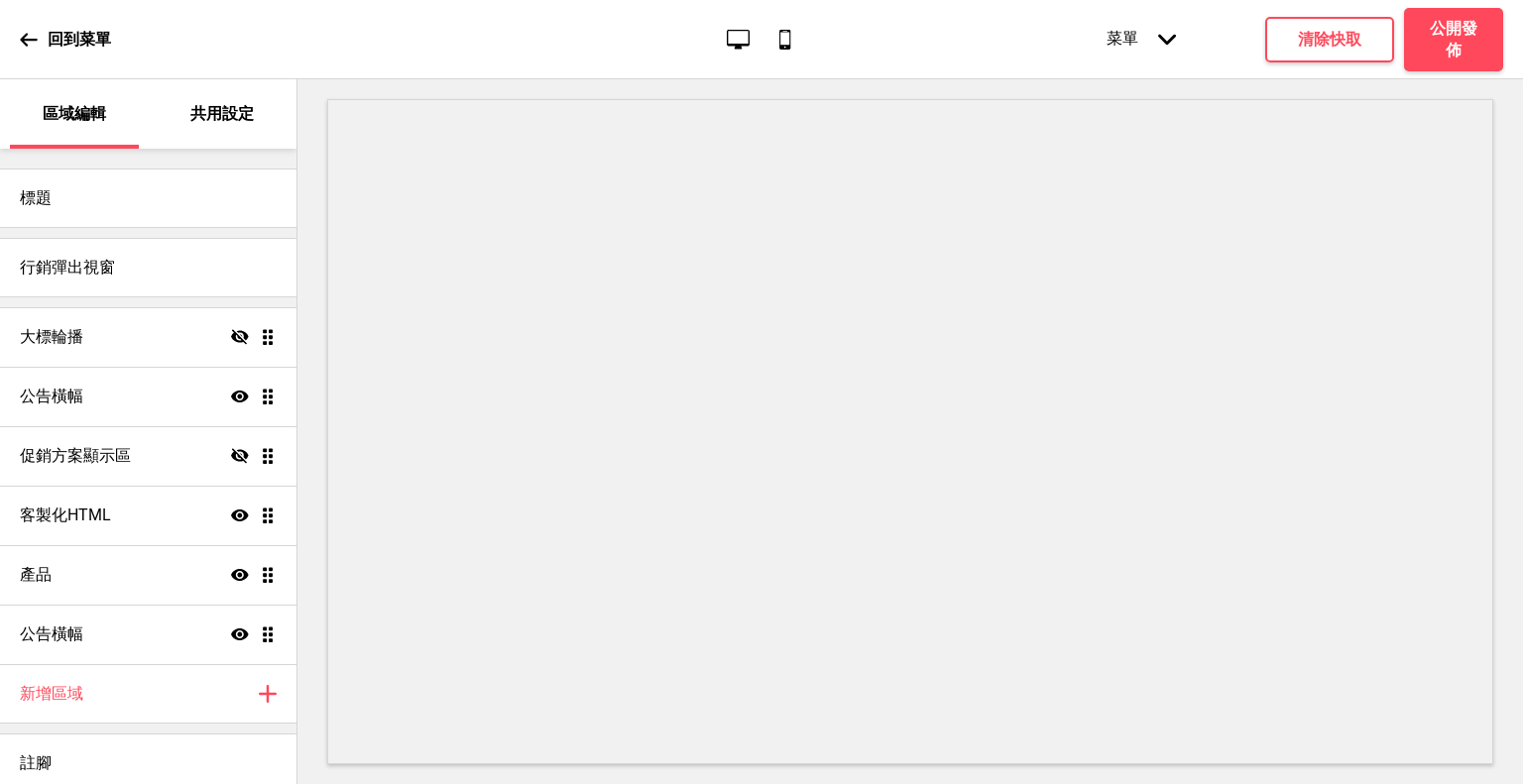 scroll, scrollTop: 0, scrollLeft: 0, axis: both 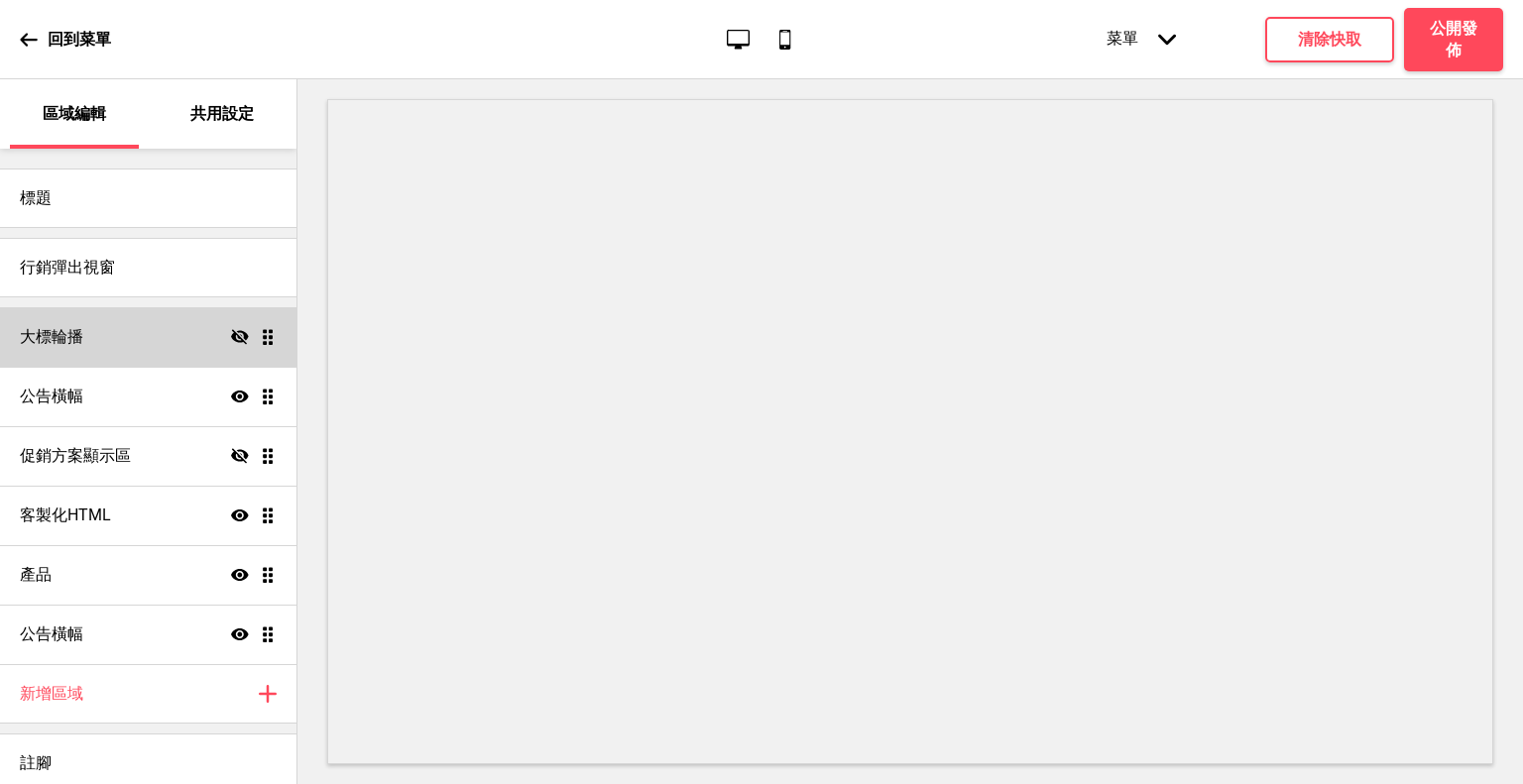 click on "大標輪播 隱藏 拖曳" at bounding box center [148, 337] 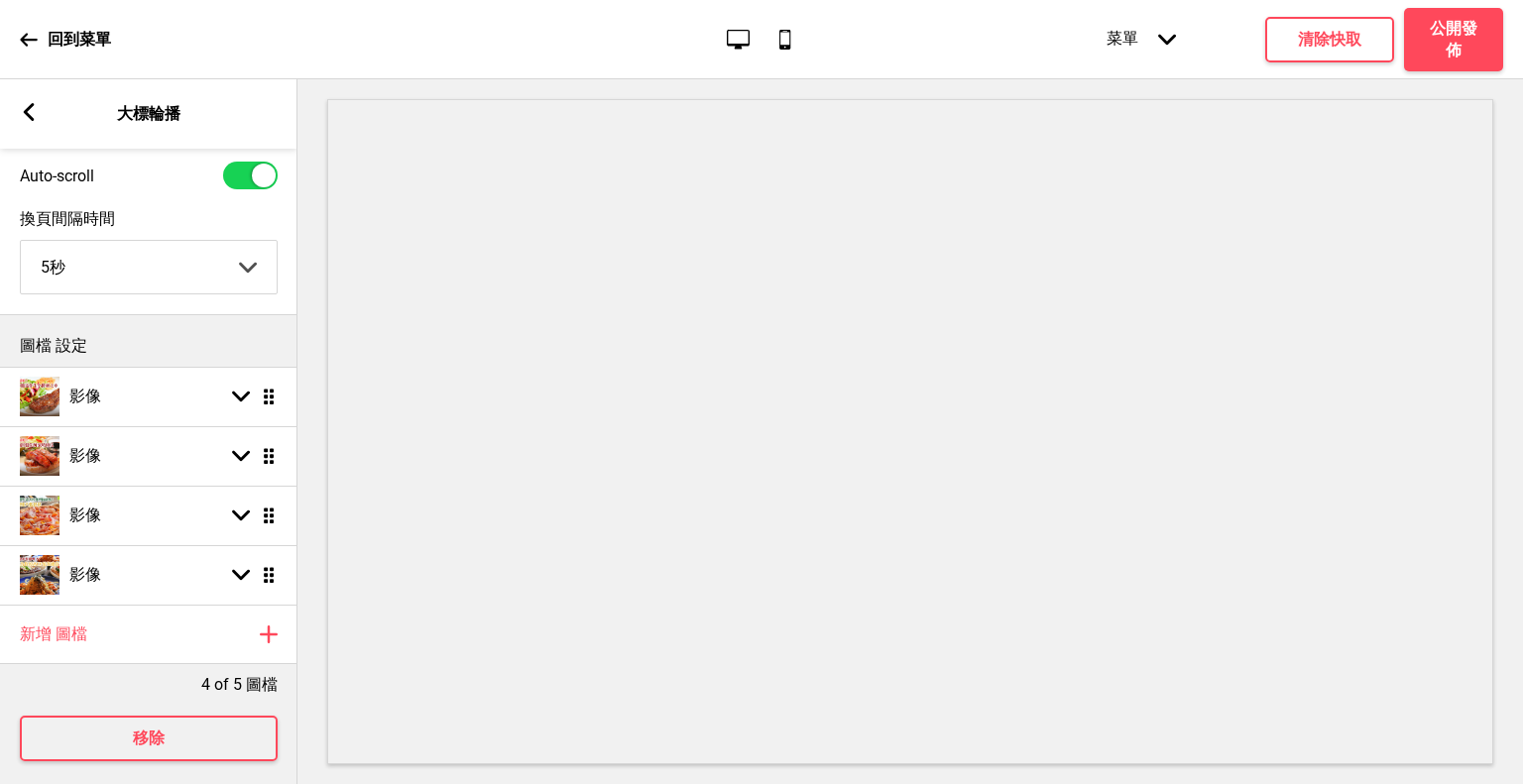 scroll, scrollTop: 91, scrollLeft: 0, axis: vertical 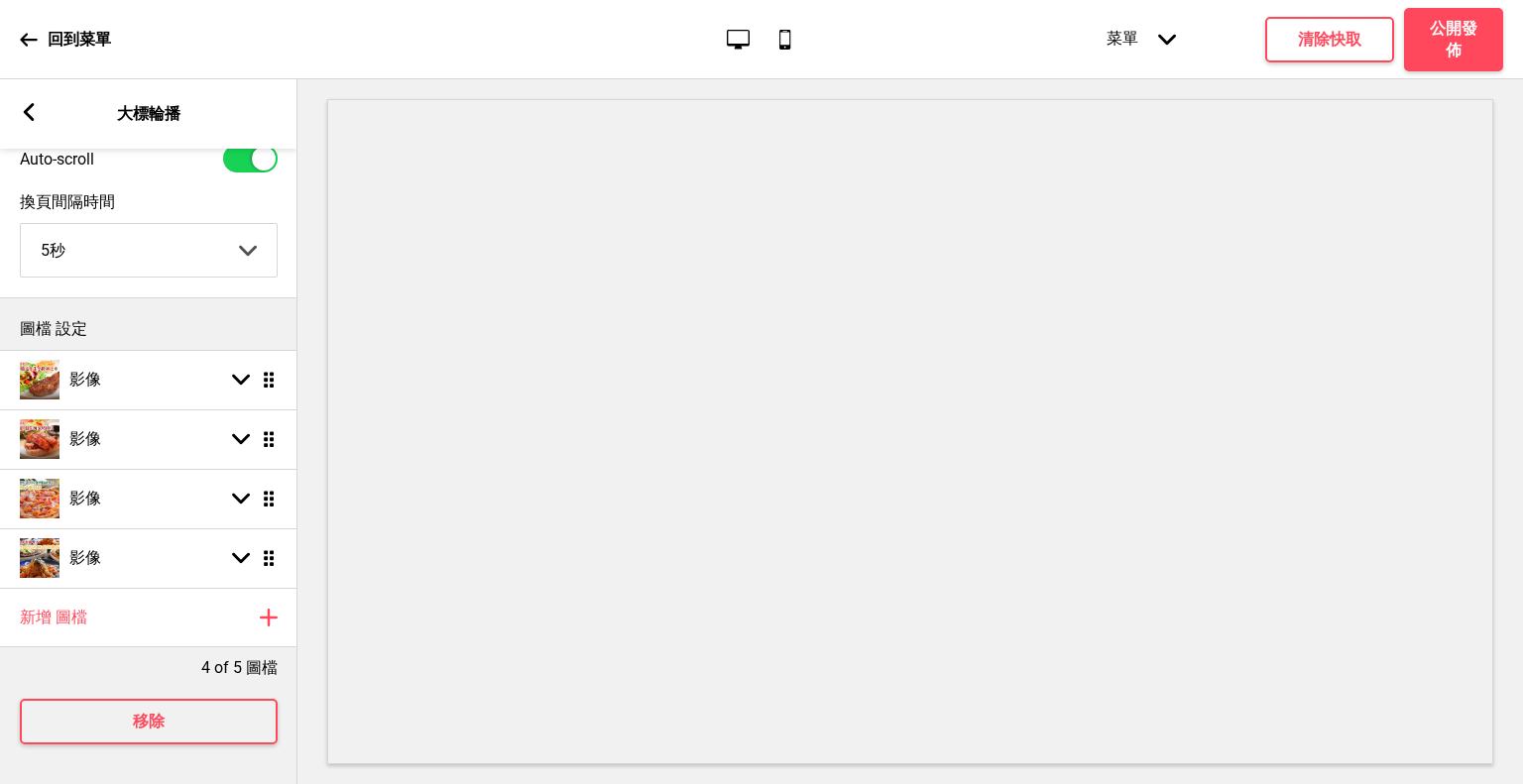 click on "回到菜單 桌面 行動電話 菜單 箭頭down 產品頁面 商店資訊 結帳 感謝您！ 條款與條件 隐私政策 付款請求 菜單 清除快取 公開發佈" at bounding box center (762, 40) 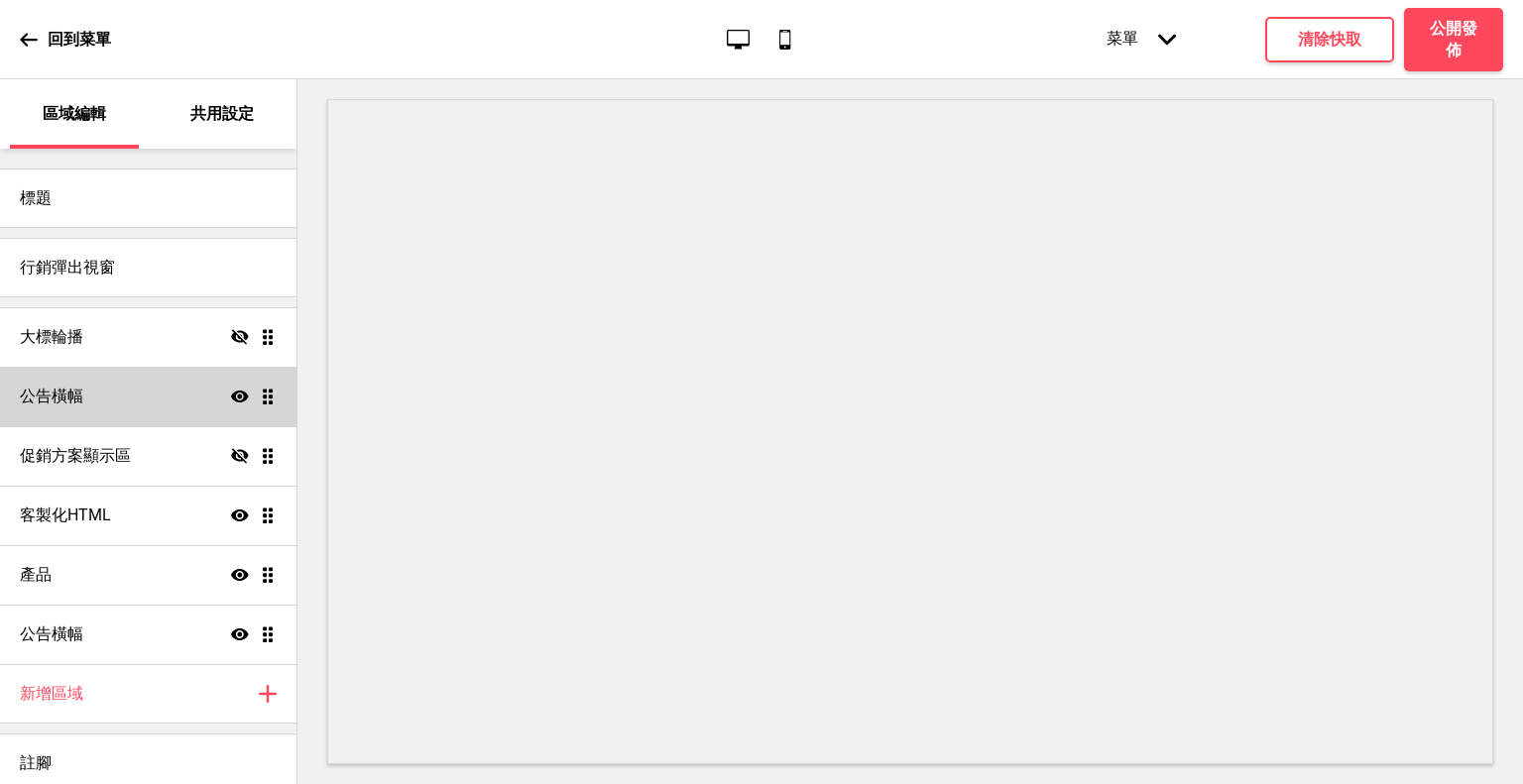 click on "公告橫幅 顯示 拖曳" at bounding box center (148, 396) 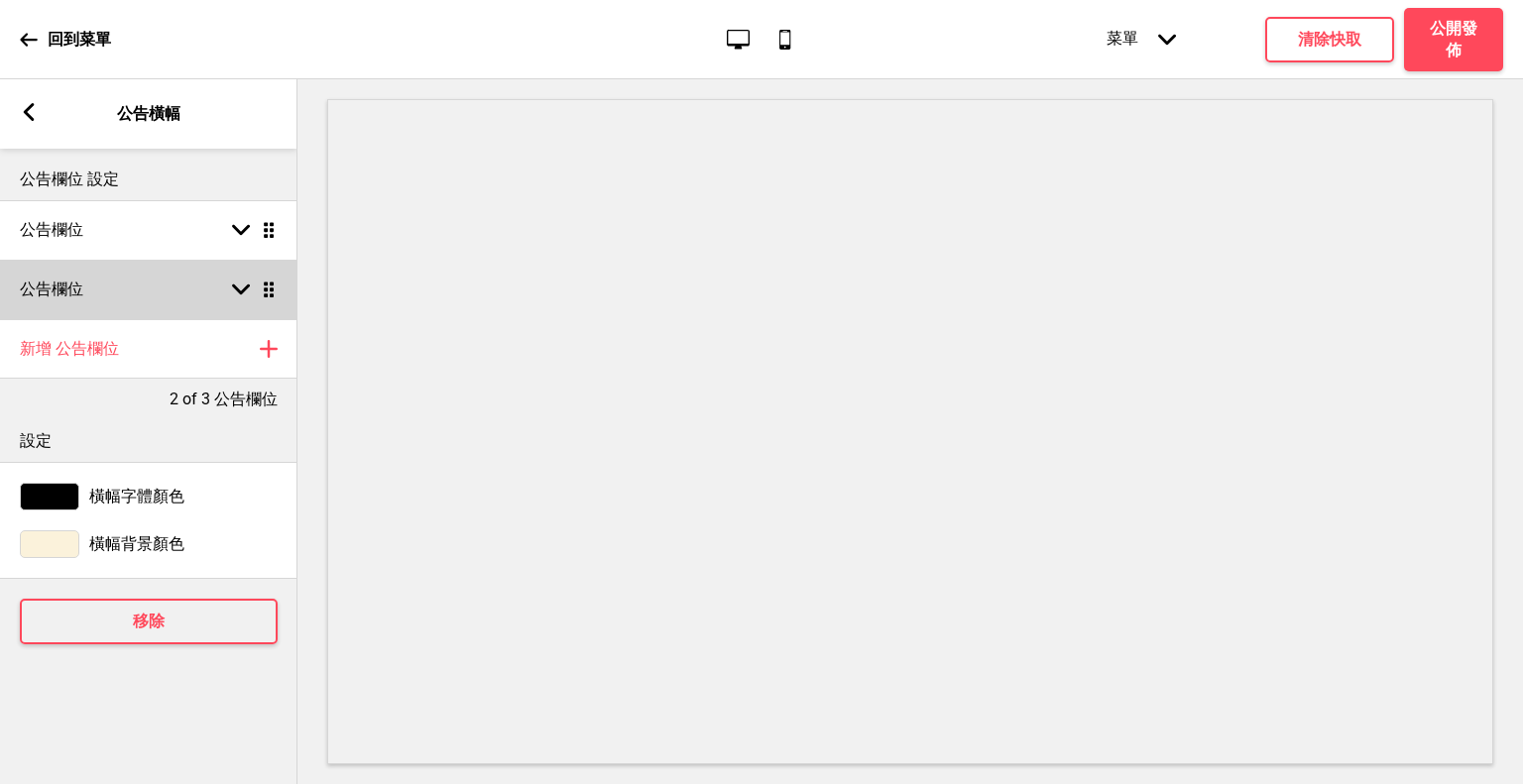 click on "公告欄位 箭頭down 拖曳" at bounding box center (149, 289) 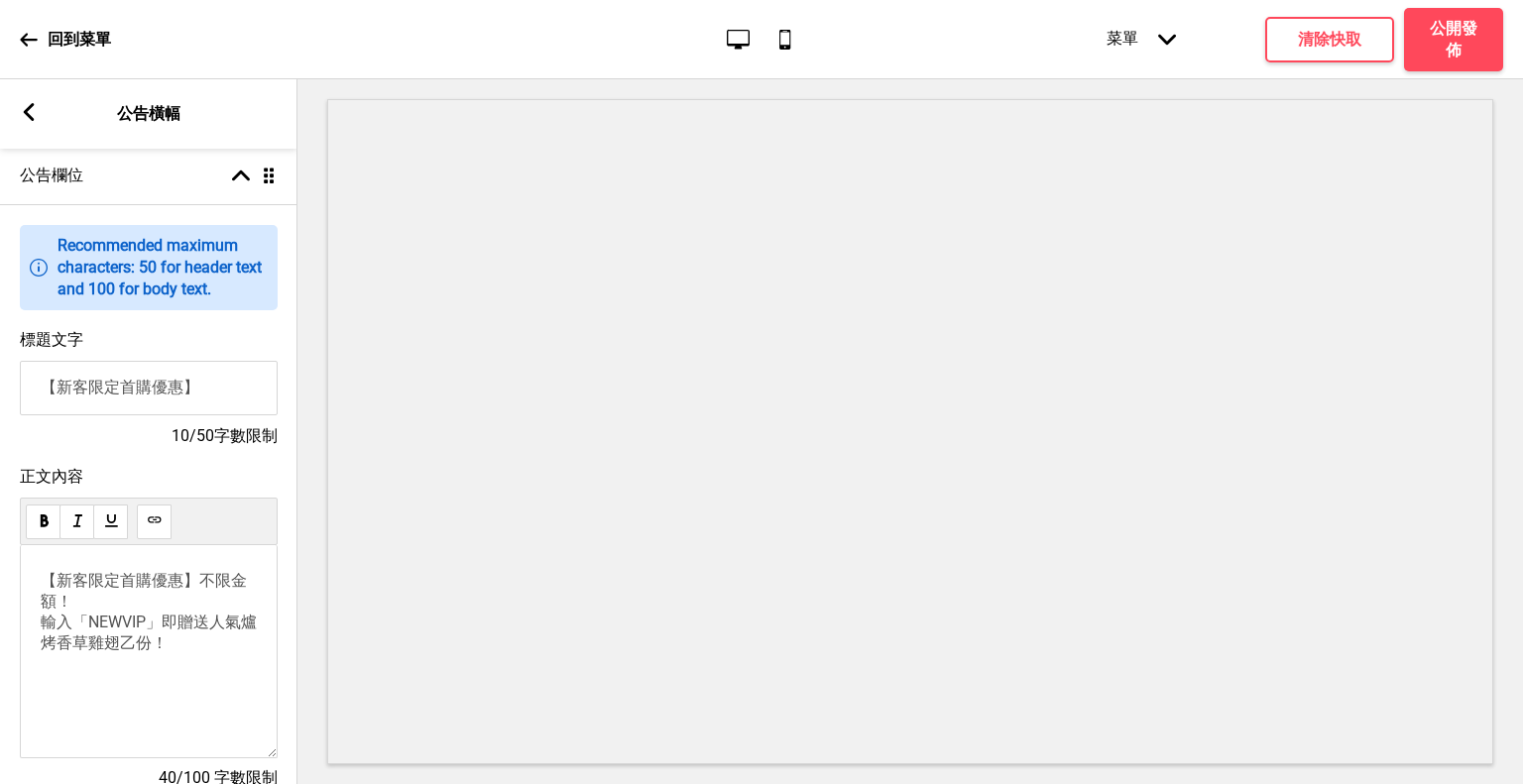 scroll, scrollTop: 198, scrollLeft: 0, axis: vertical 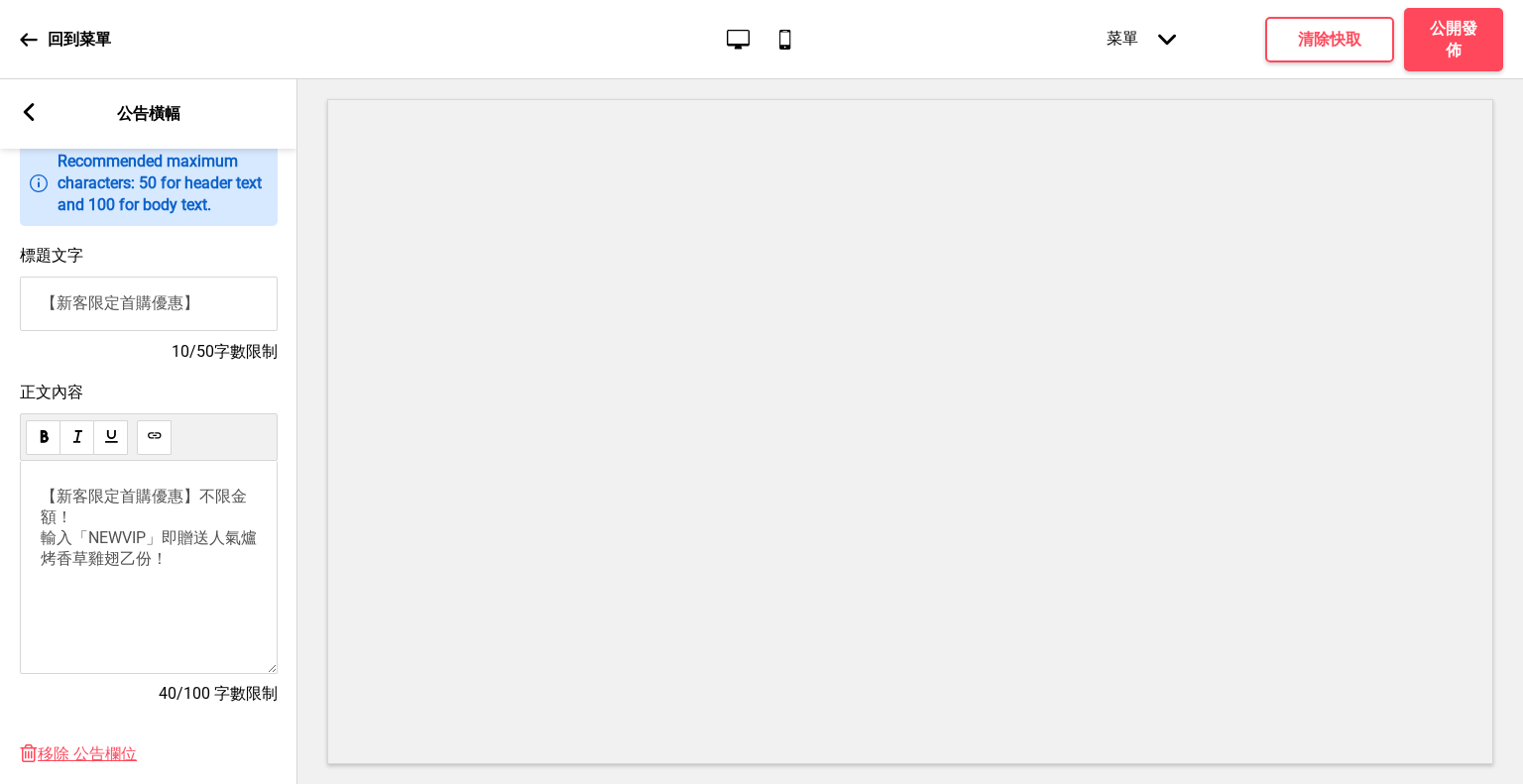 drag, startPoint x: 225, startPoint y: 311, endPoint x: 0, endPoint y: 310, distance: 225.0022 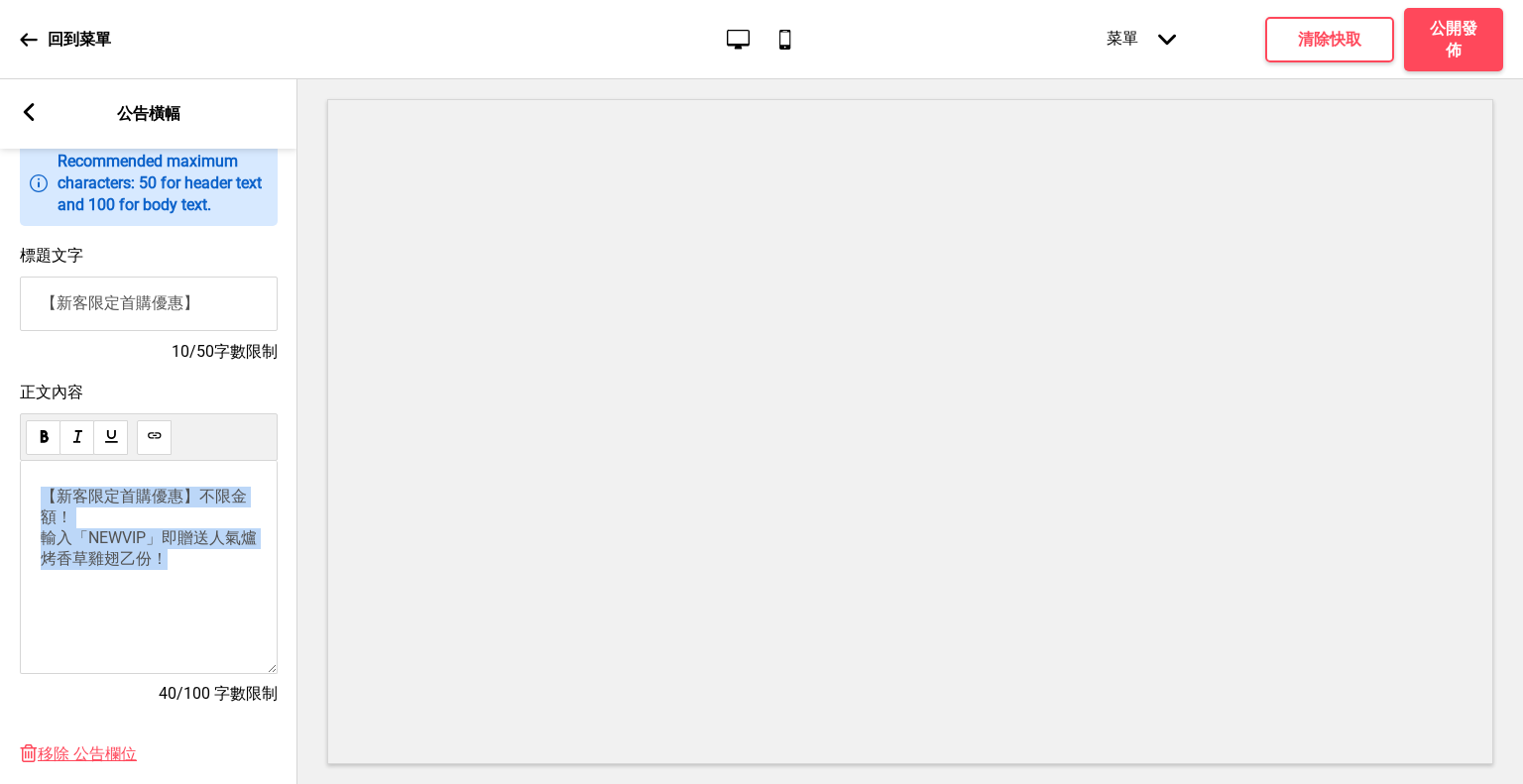 drag, startPoint x: 179, startPoint y: 577, endPoint x: 20, endPoint y: 494, distance: 179.36 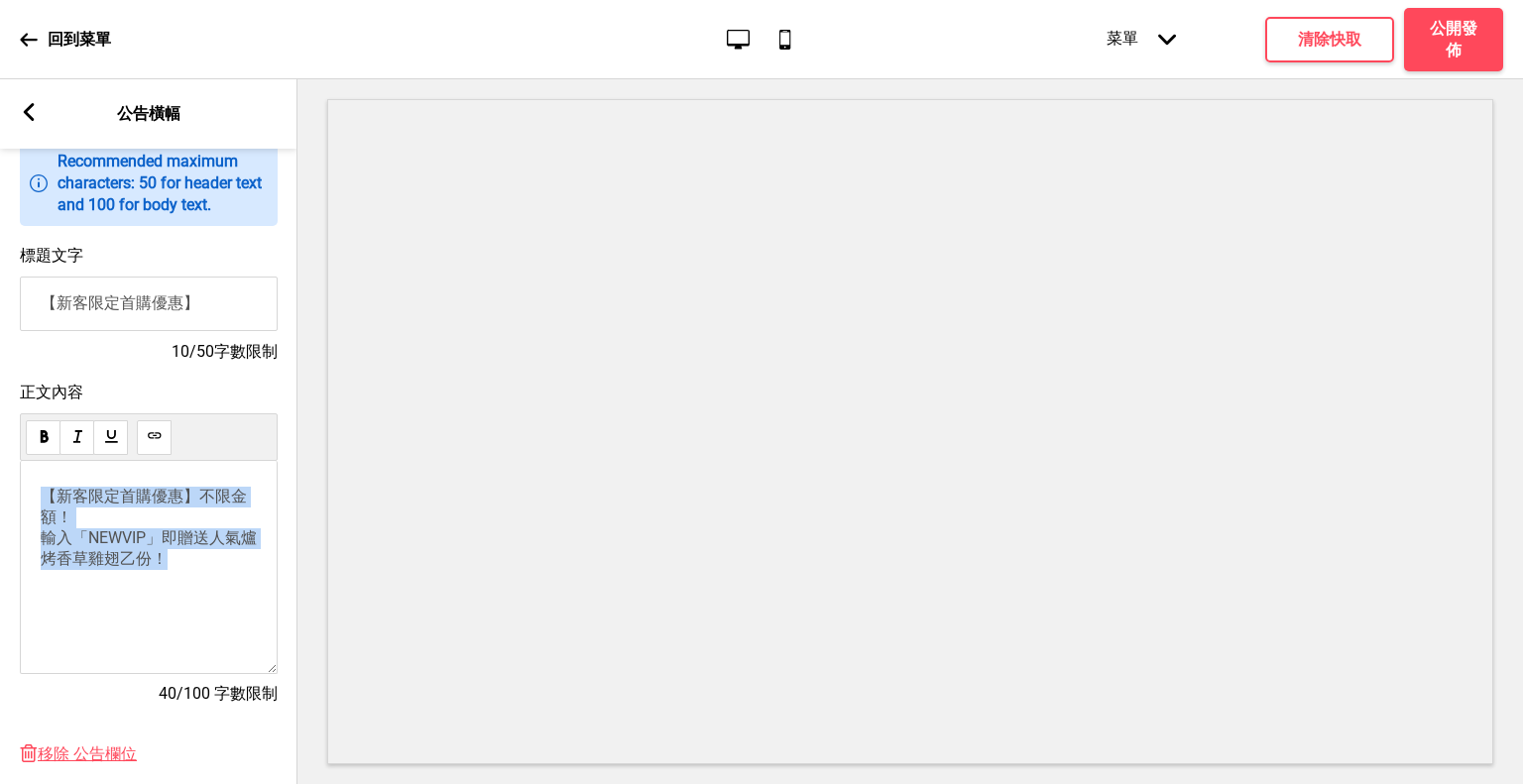 click on "【新客限定首購優惠】不限金額！
輸入「NEWVIP」即贈送人氣爐烤香草雞翅乙份！" at bounding box center [149, 567] 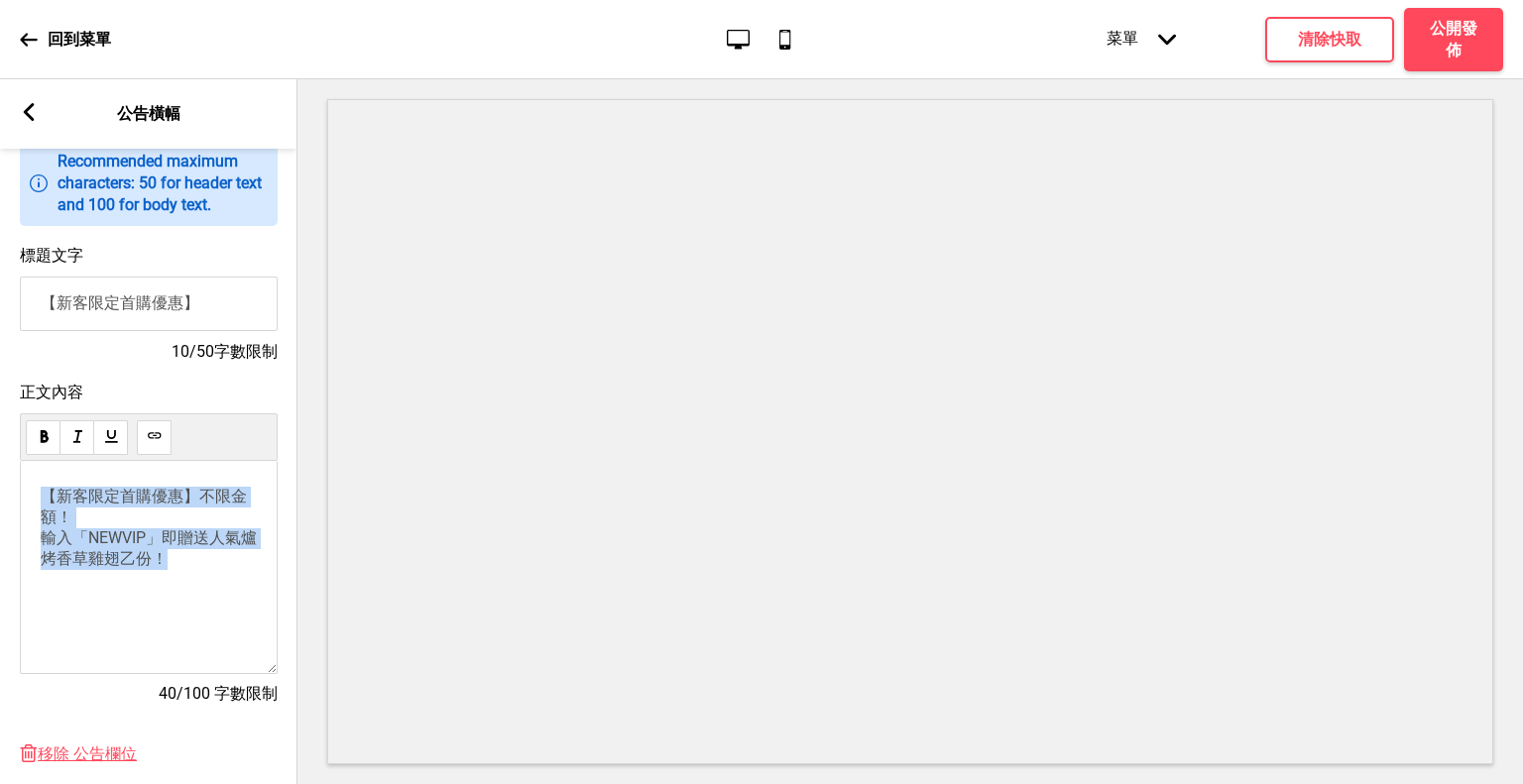 copy on "【新客限定首購優惠】不限金額！
輸入「NEWVIP」即贈送人氣爐烤香草雞翅乙份！" 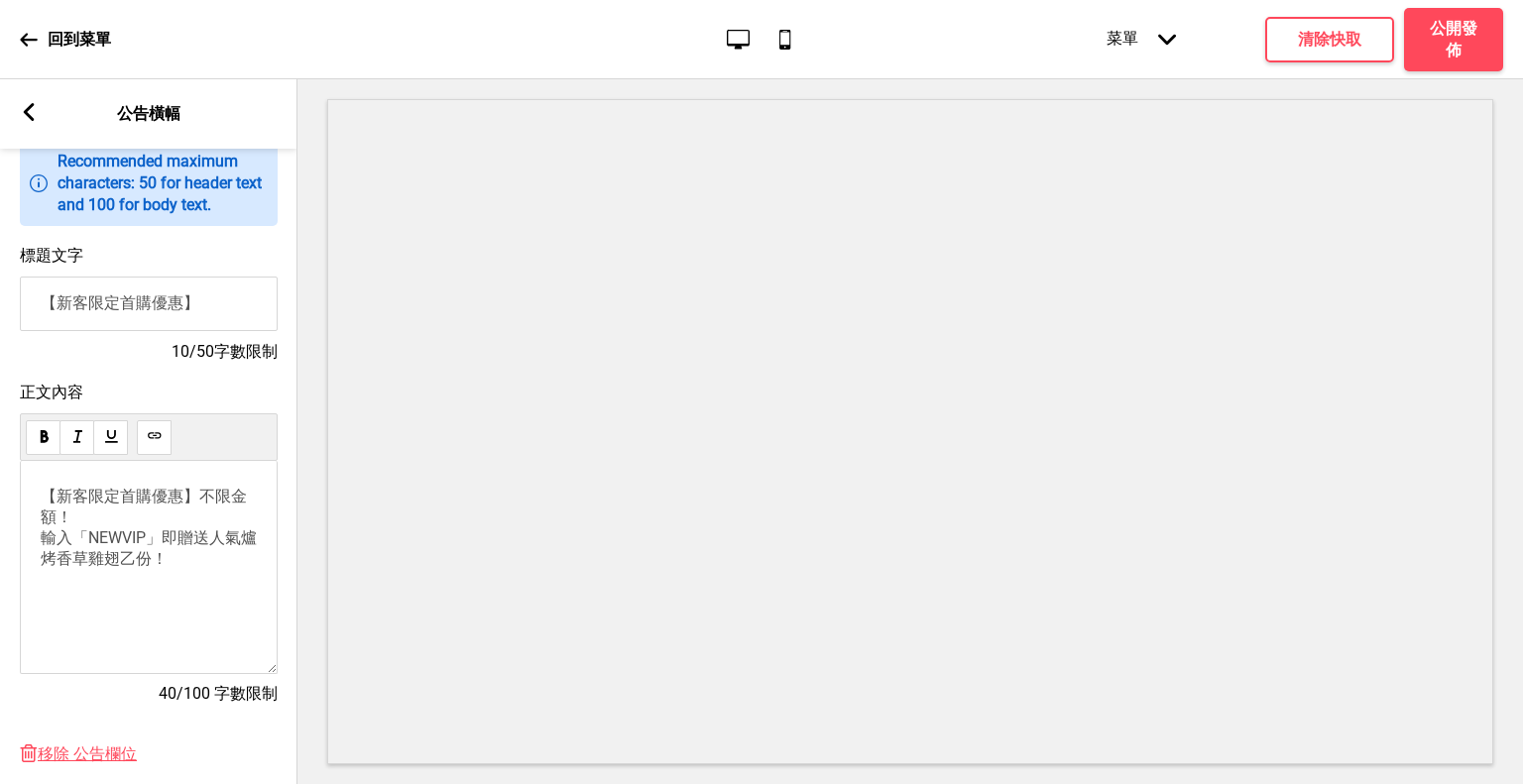 click on "標題文字 【新客限定首購優惠】 10/50字數限制" at bounding box center (149, 304) 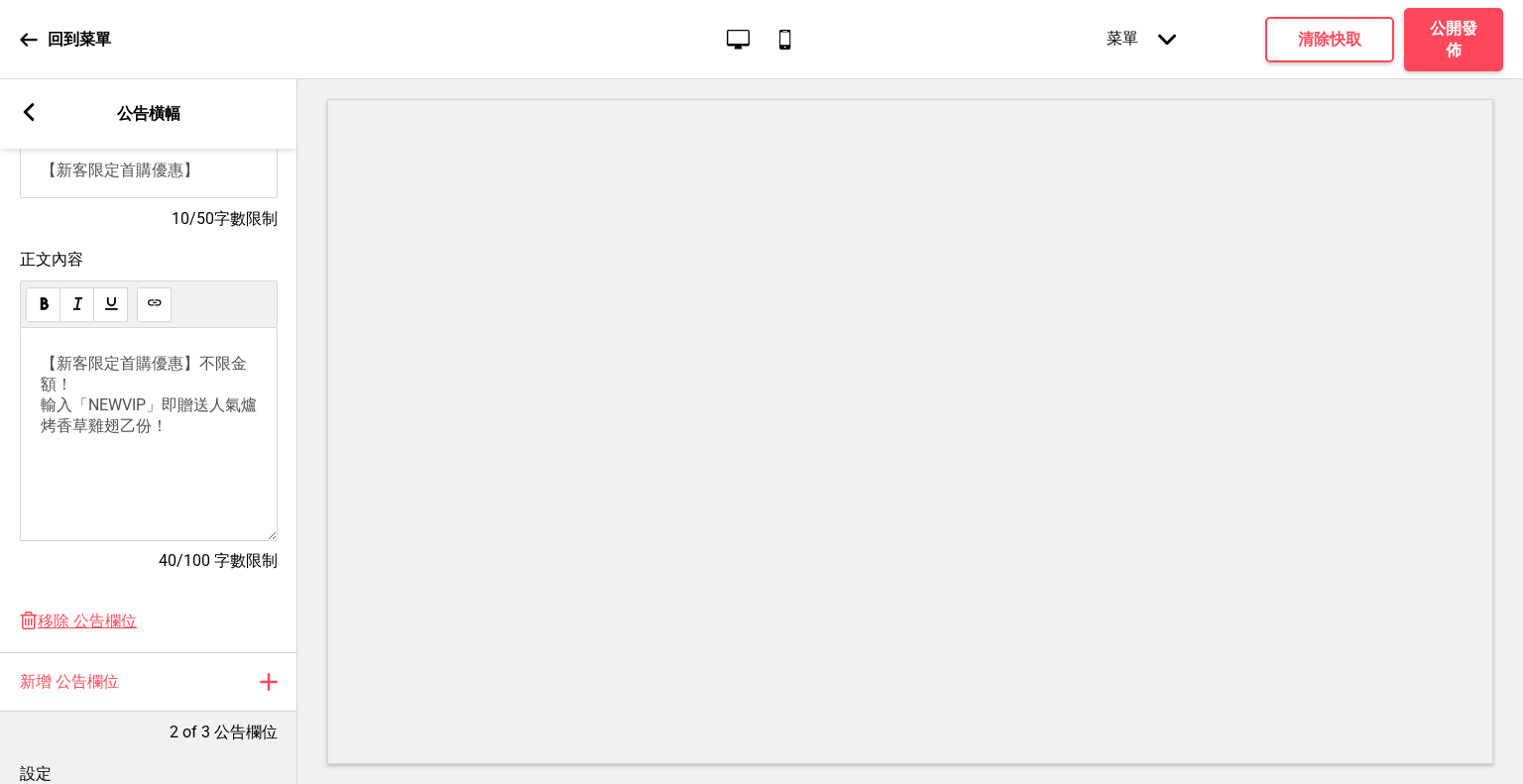 scroll, scrollTop: 586, scrollLeft: 0, axis: vertical 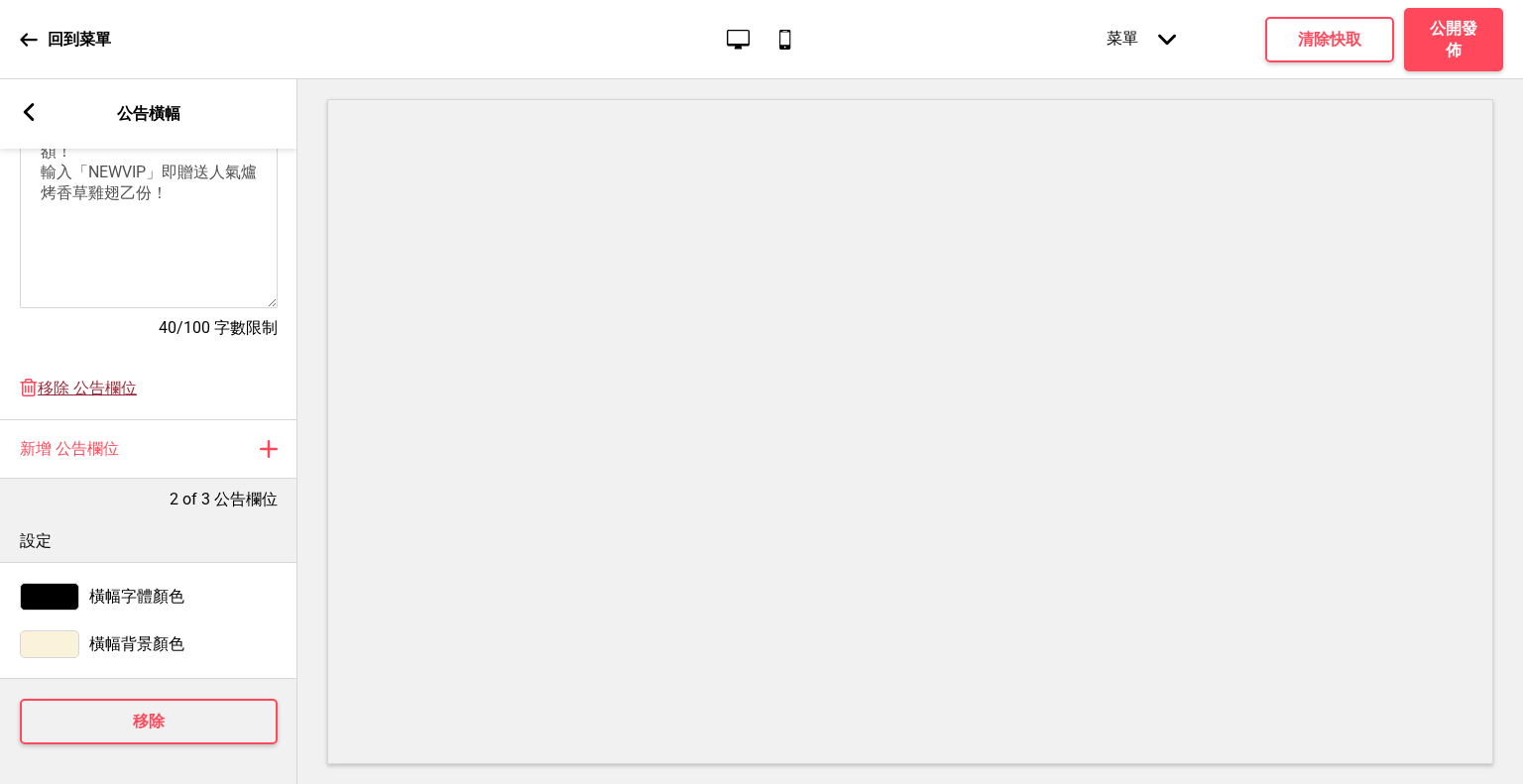 click on "移除 公告欄位" at bounding box center [87, 389] 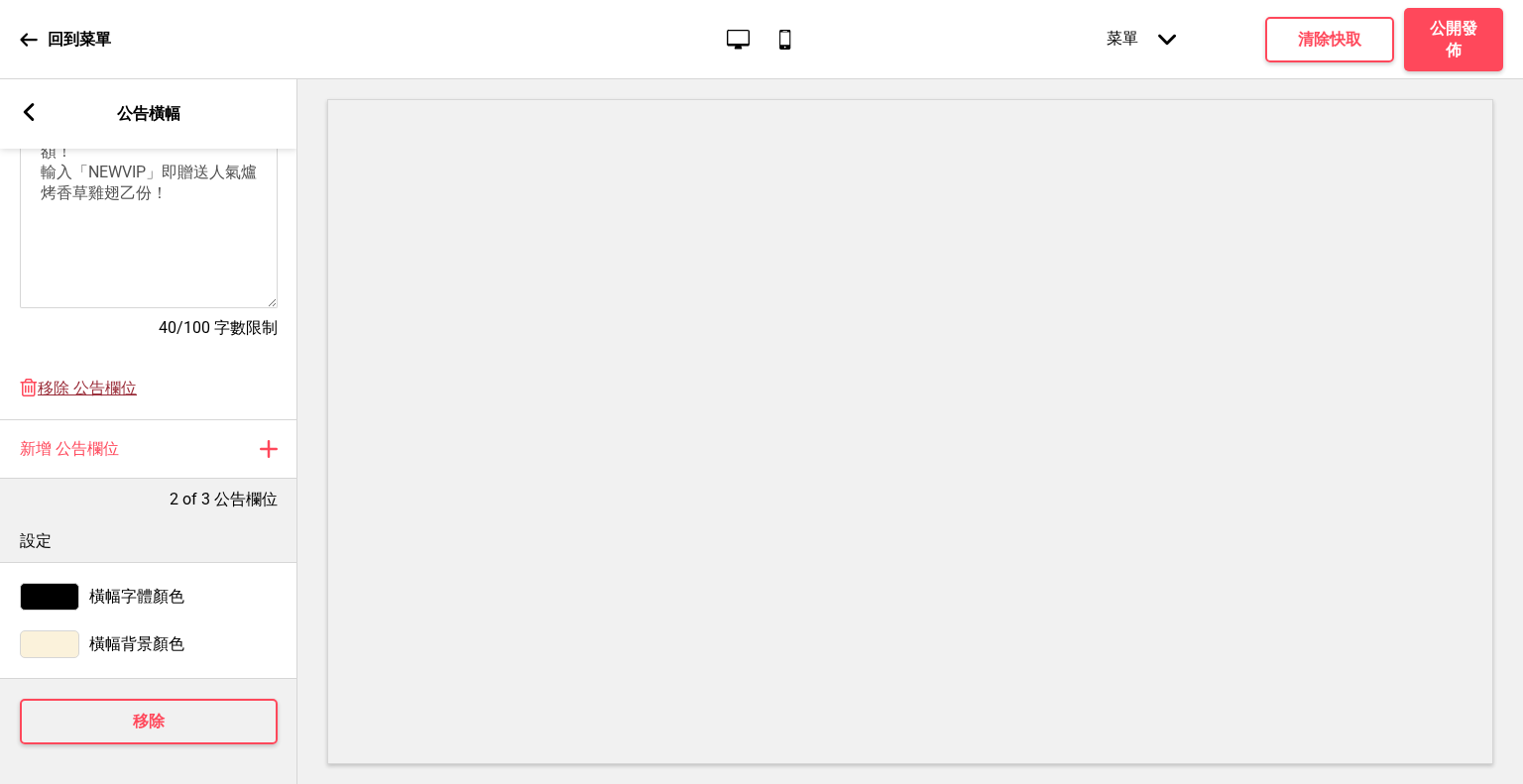 scroll, scrollTop: 0, scrollLeft: 0, axis: both 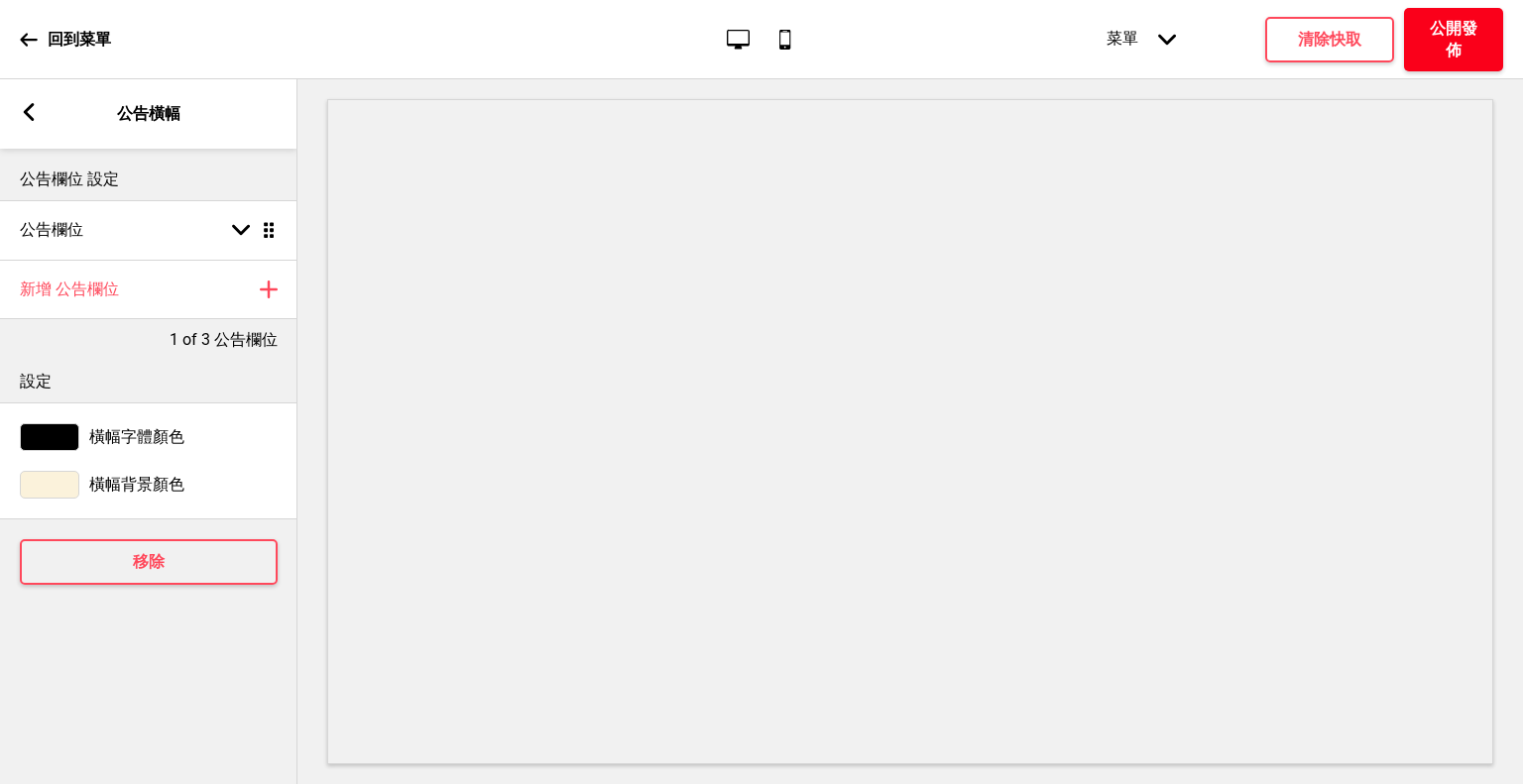 click on "公開發佈" at bounding box center (1454, 40) 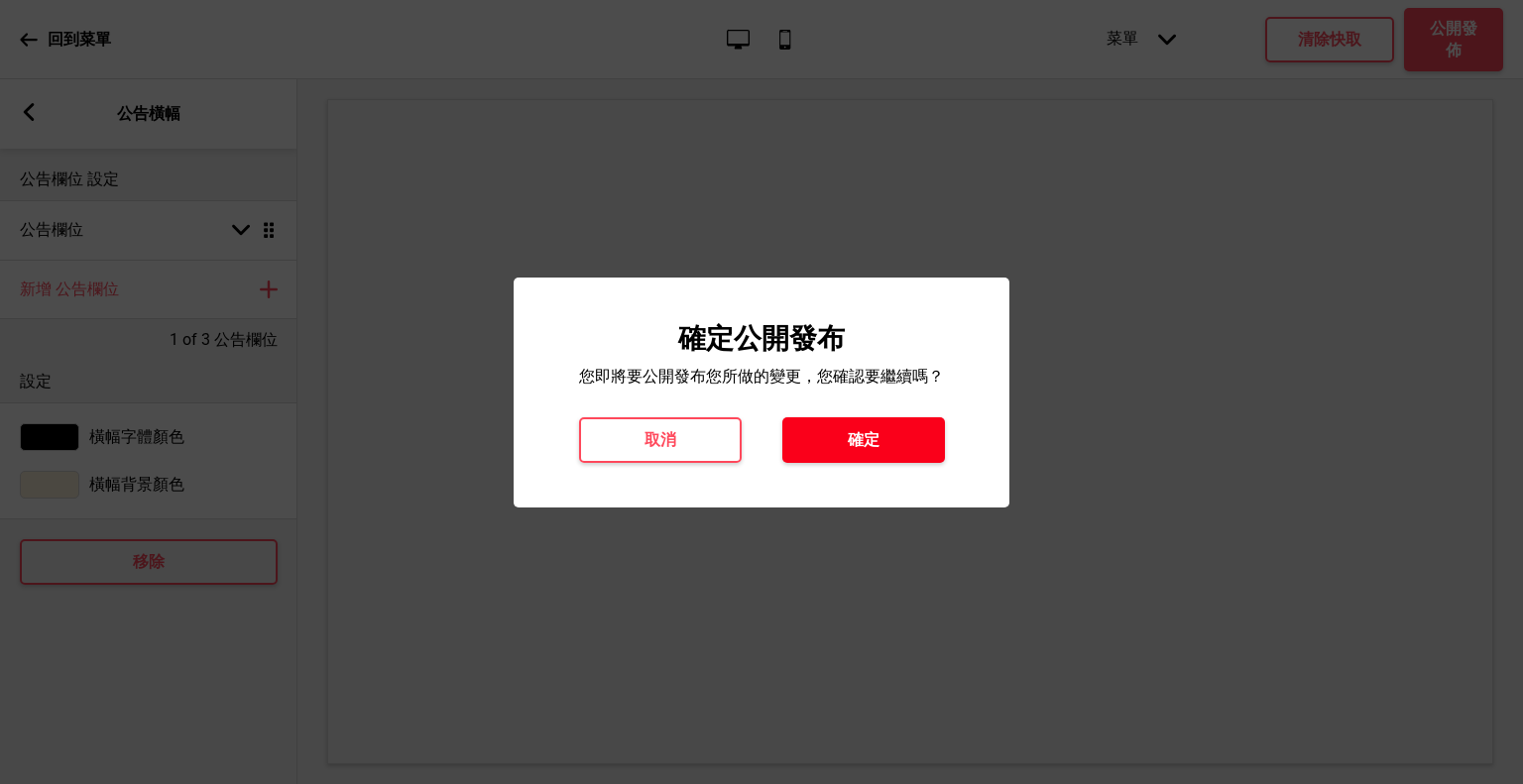 click on "確定" at bounding box center (864, 440) 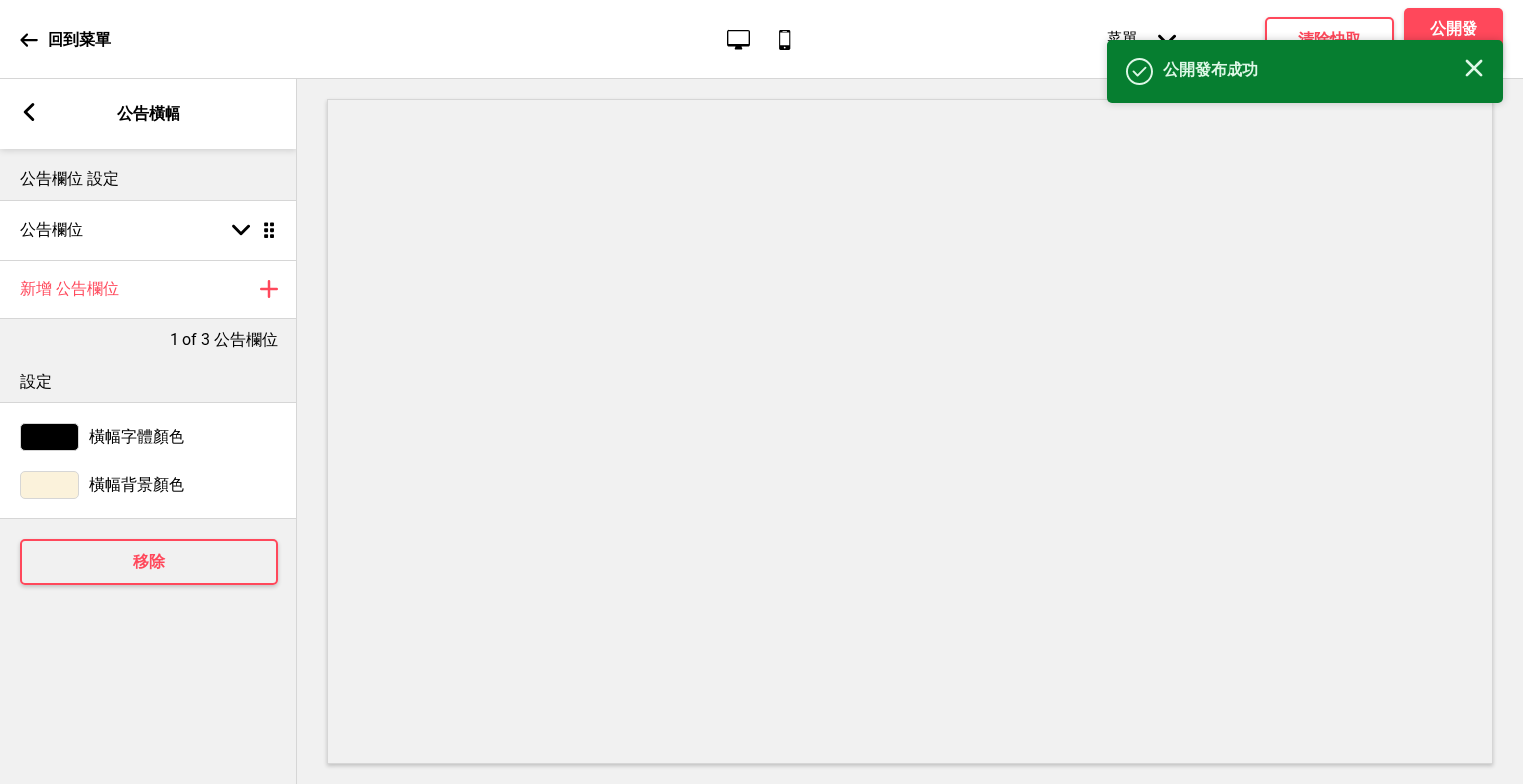 click on "箭頭left 公告橫幅" at bounding box center [149, 114] 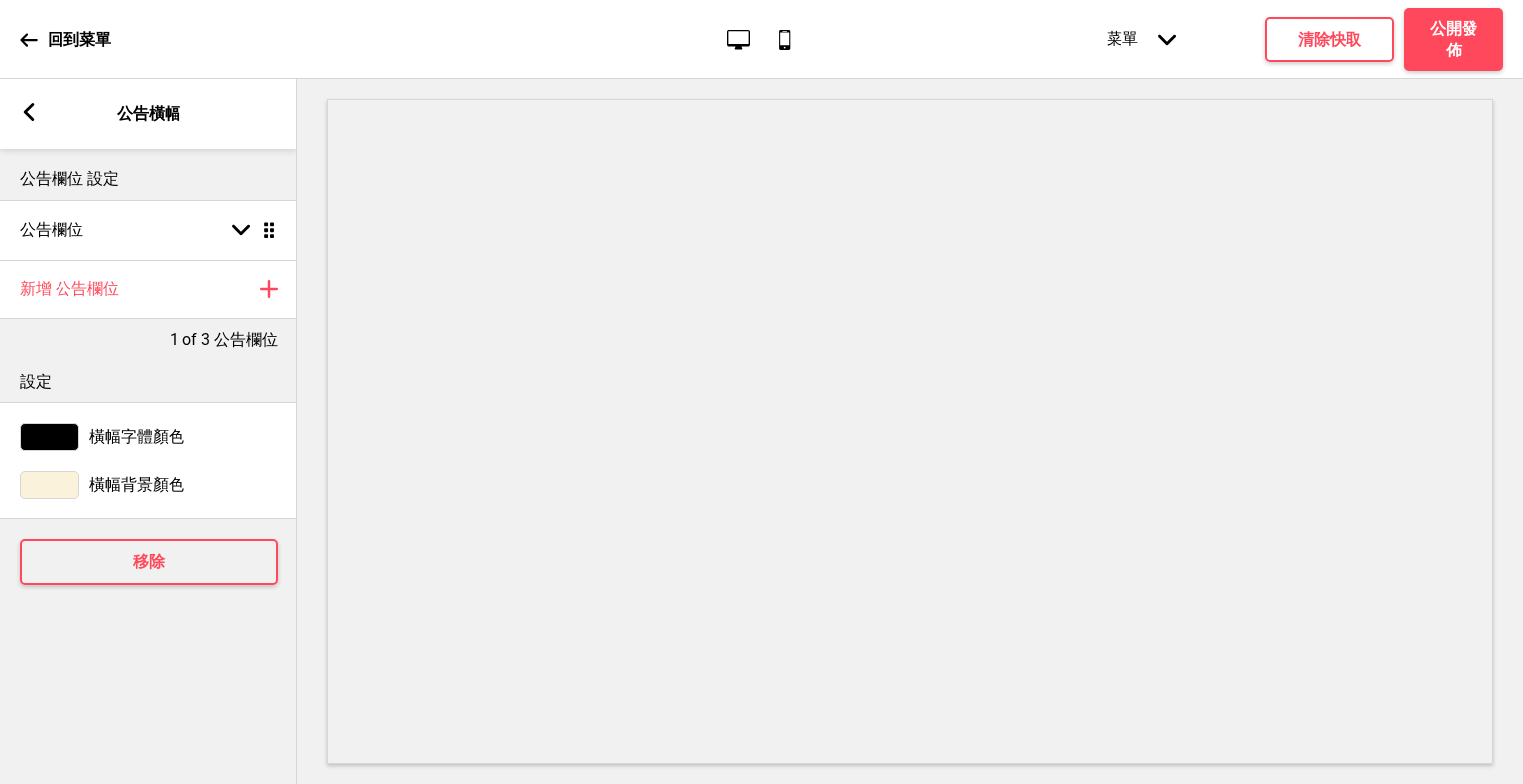 click 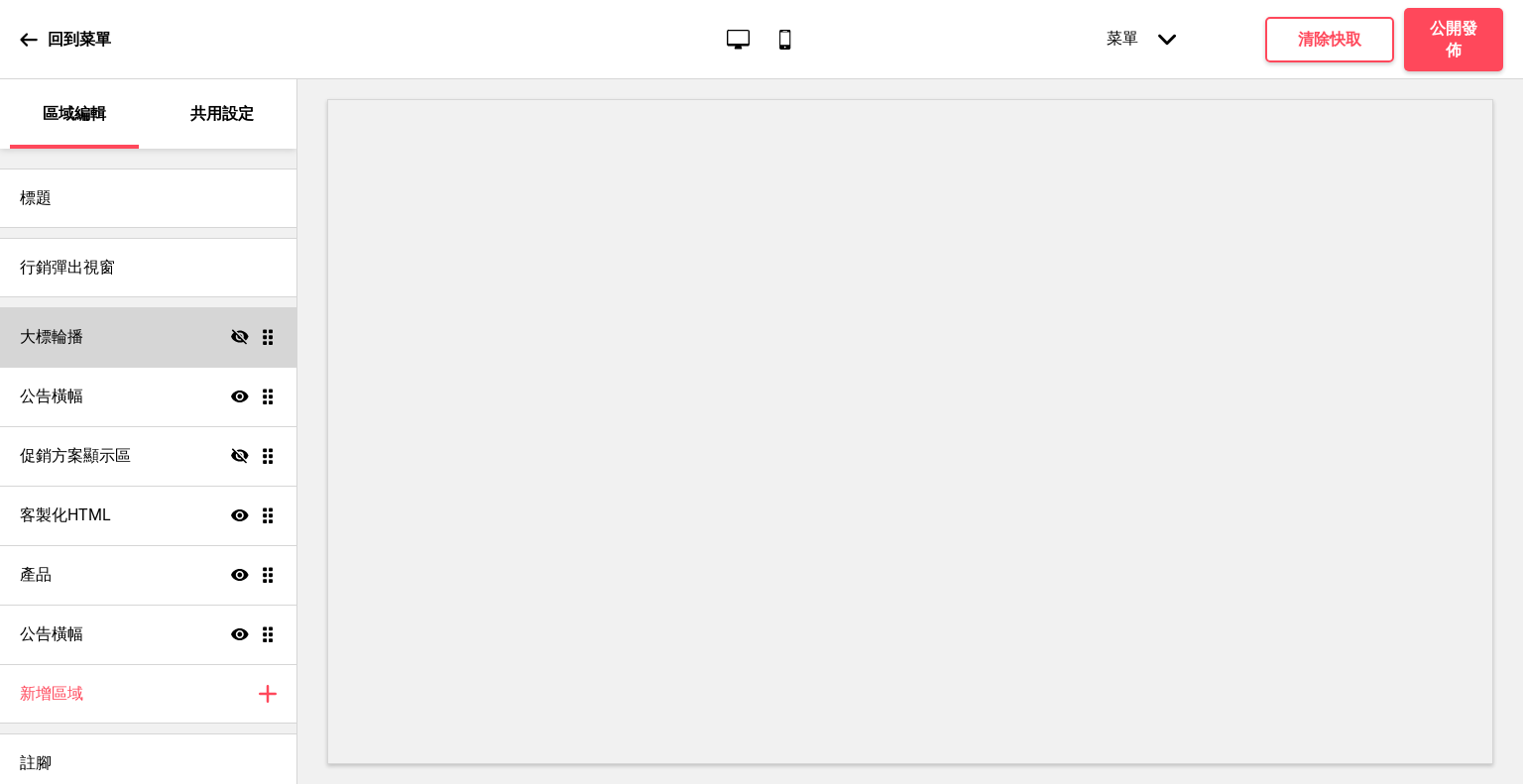 click on "大標輪播 隱藏 拖曳" at bounding box center (148, 337) 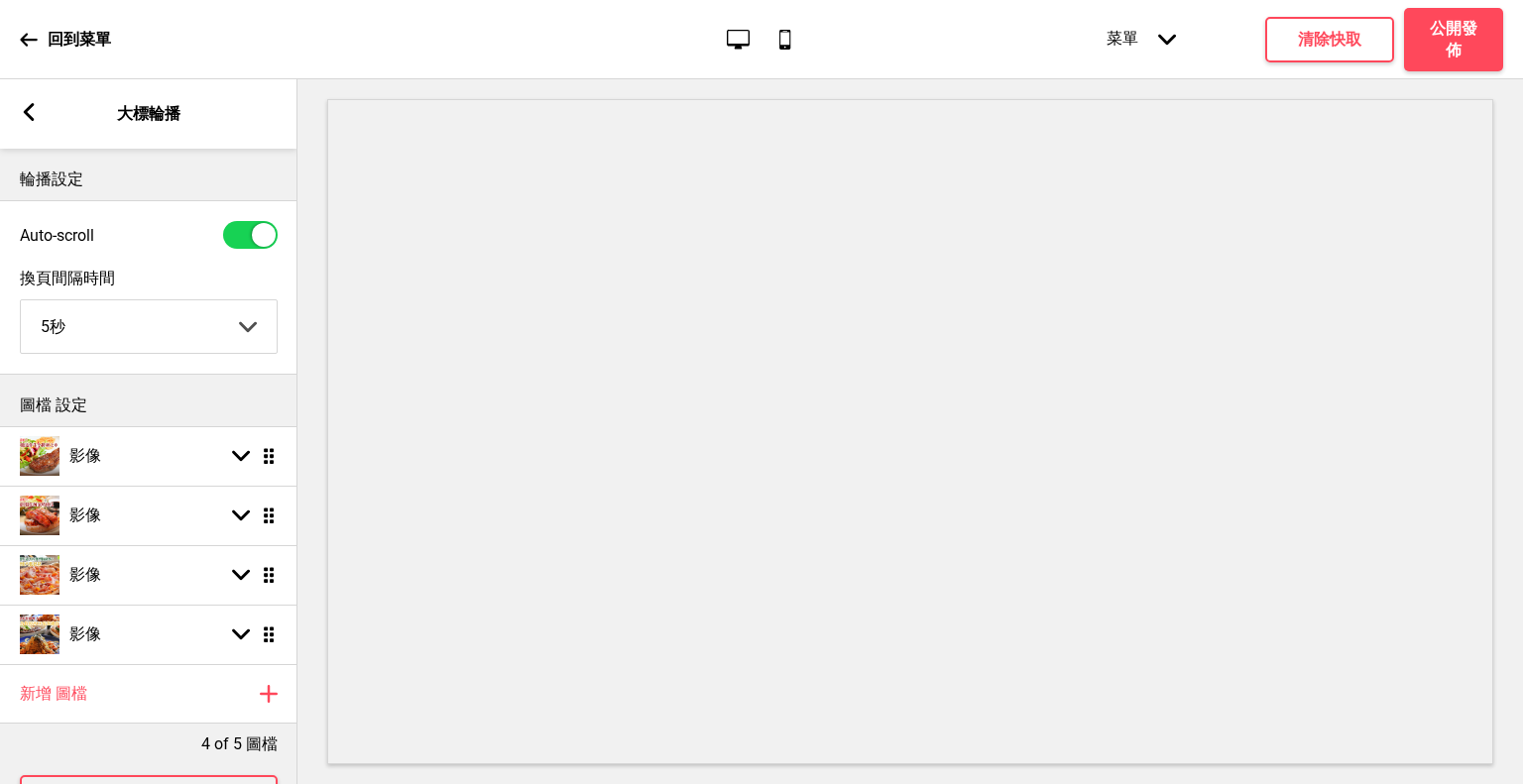 click on "箭頭left" at bounding box center [29, 114] 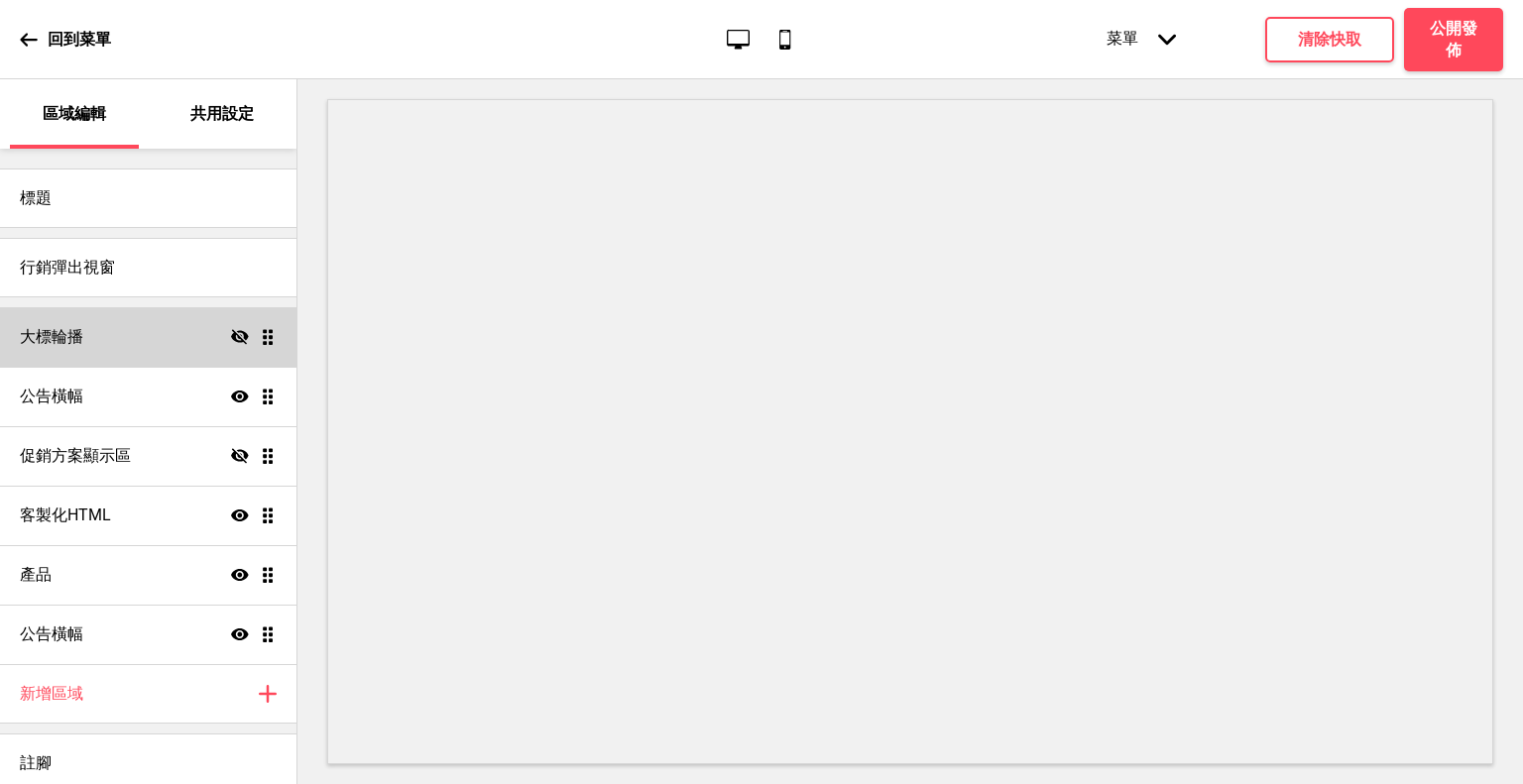 click on "隱藏" 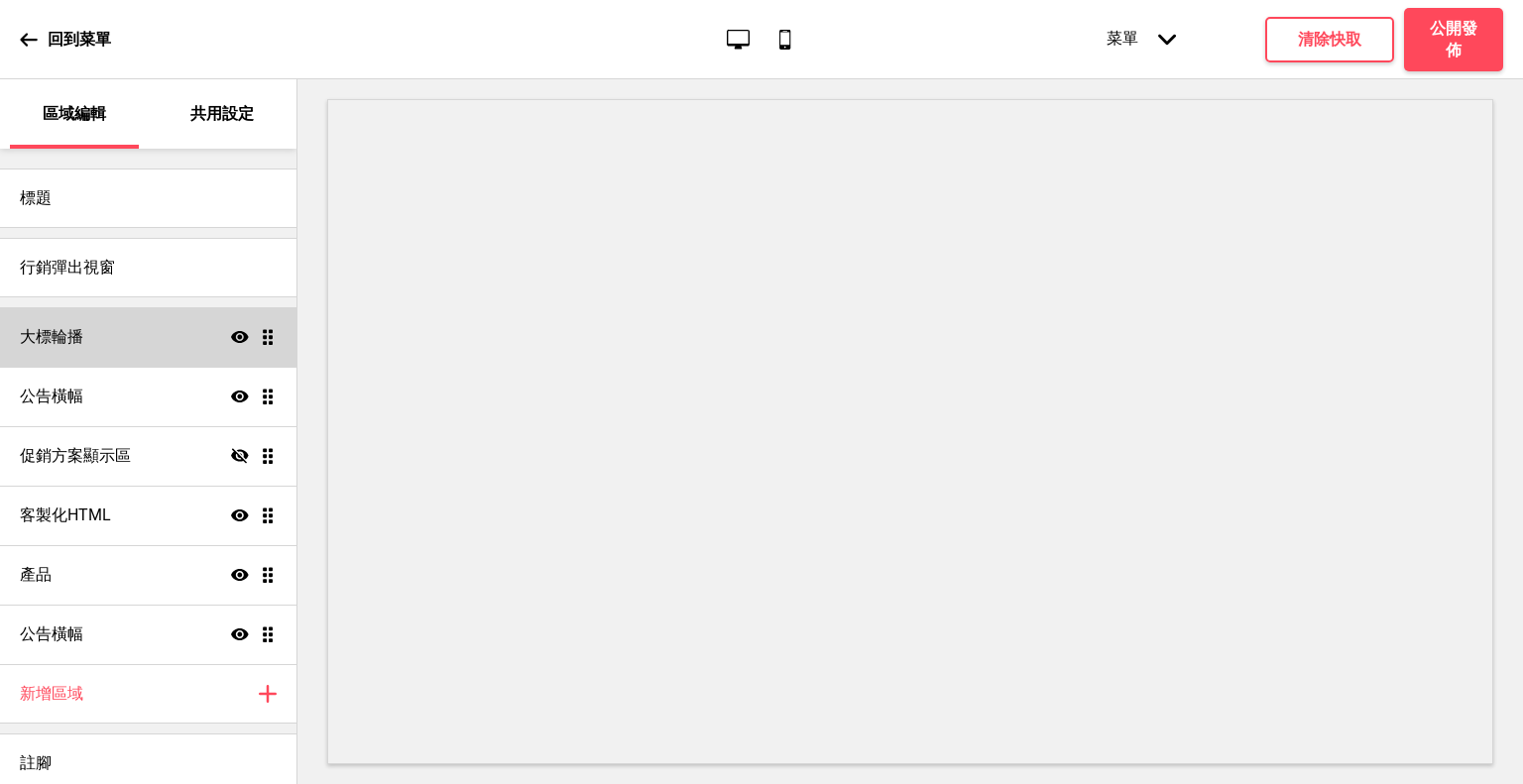 click on "大標輪播 顯示 拖曳" at bounding box center [148, 337] 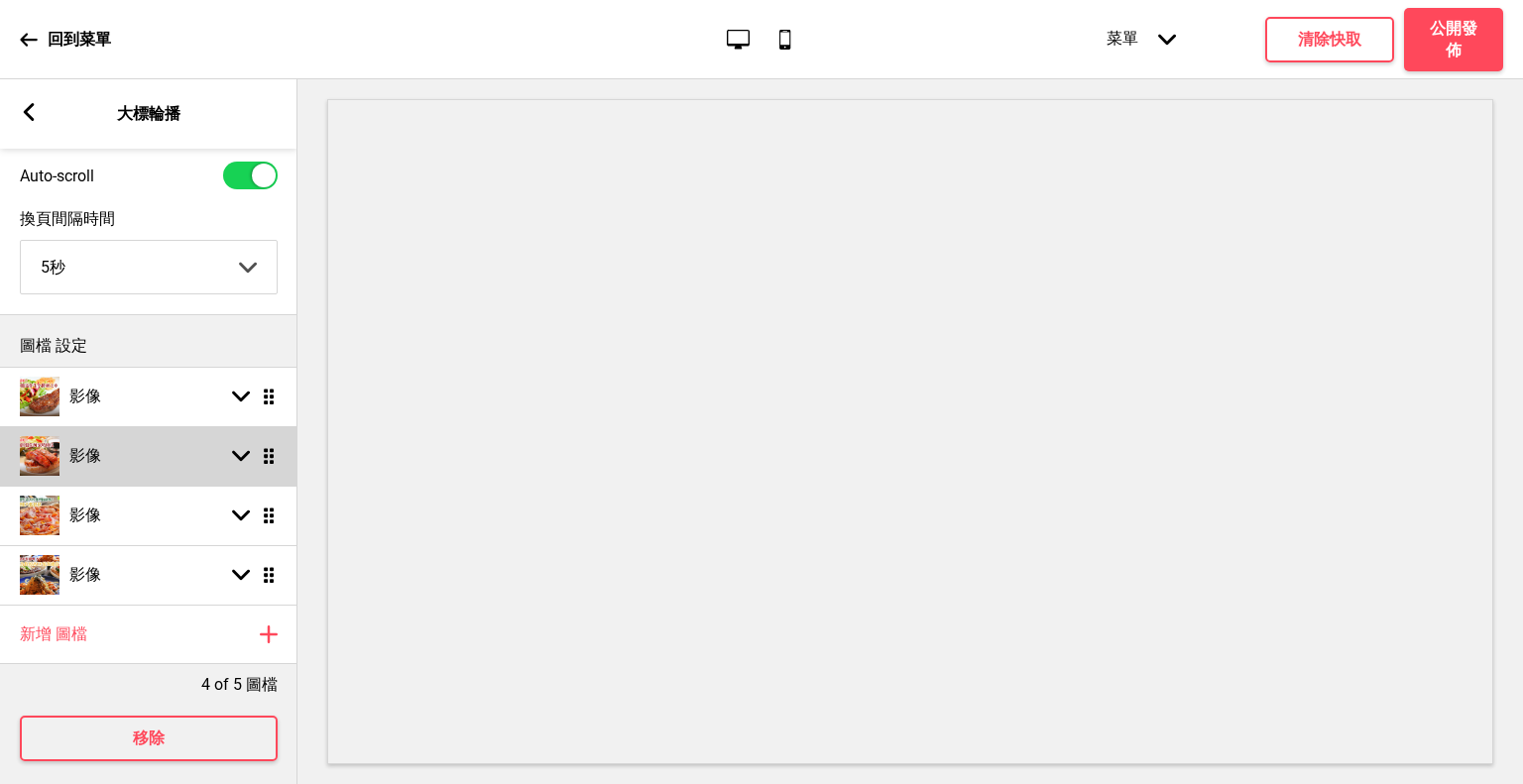 scroll, scrollTop: 91, scrollLeft: 0, axis: vertical 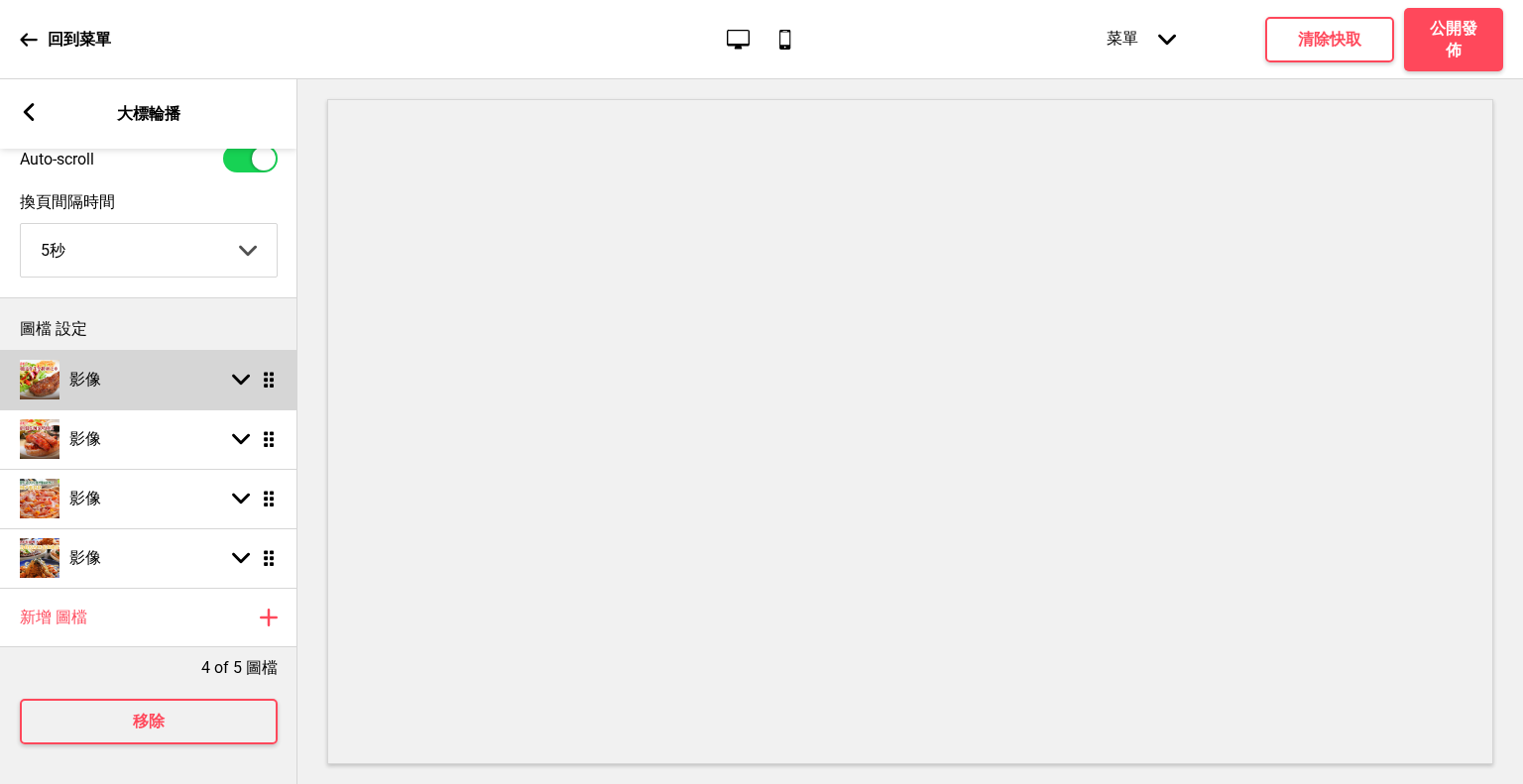 click 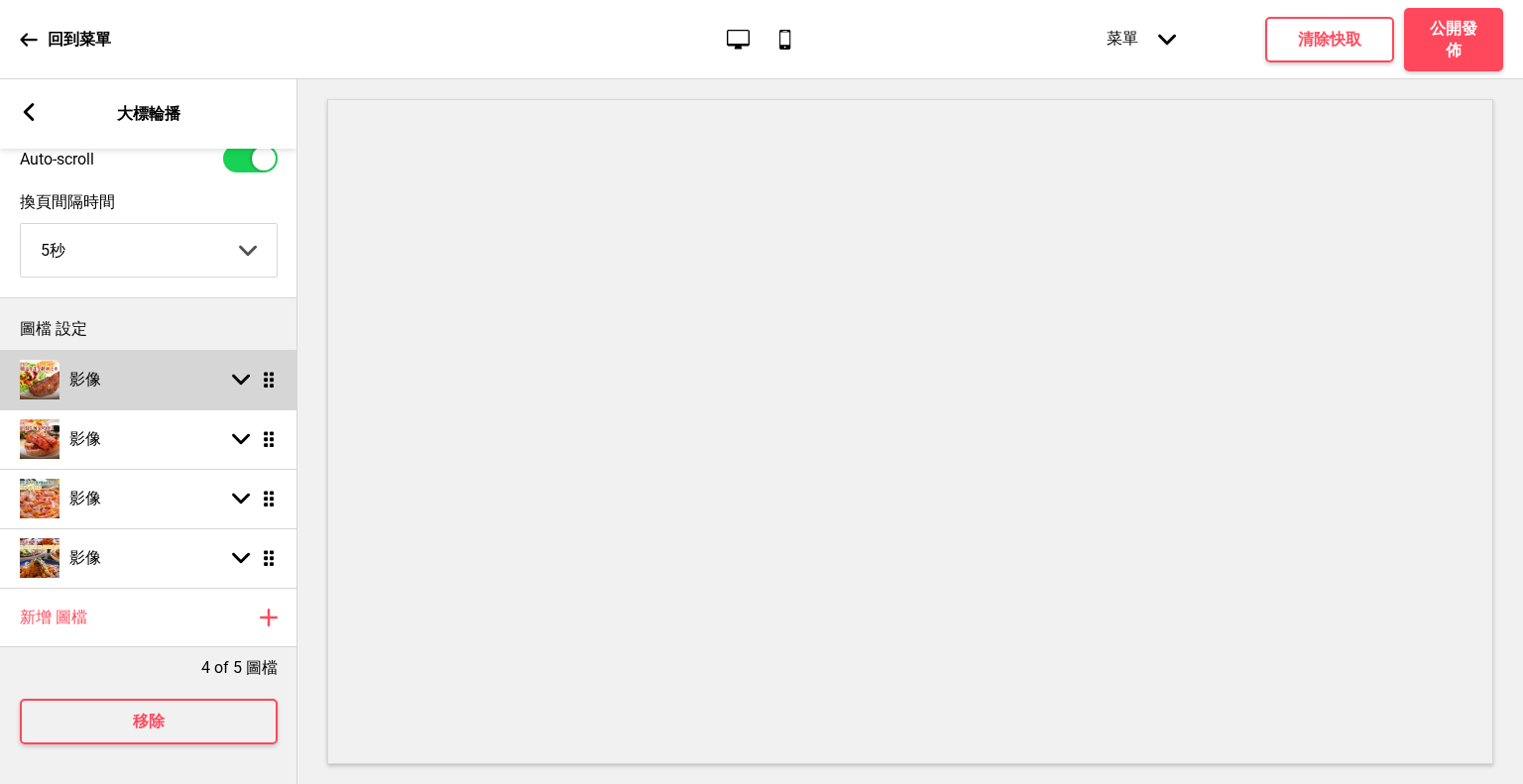 select on "right" 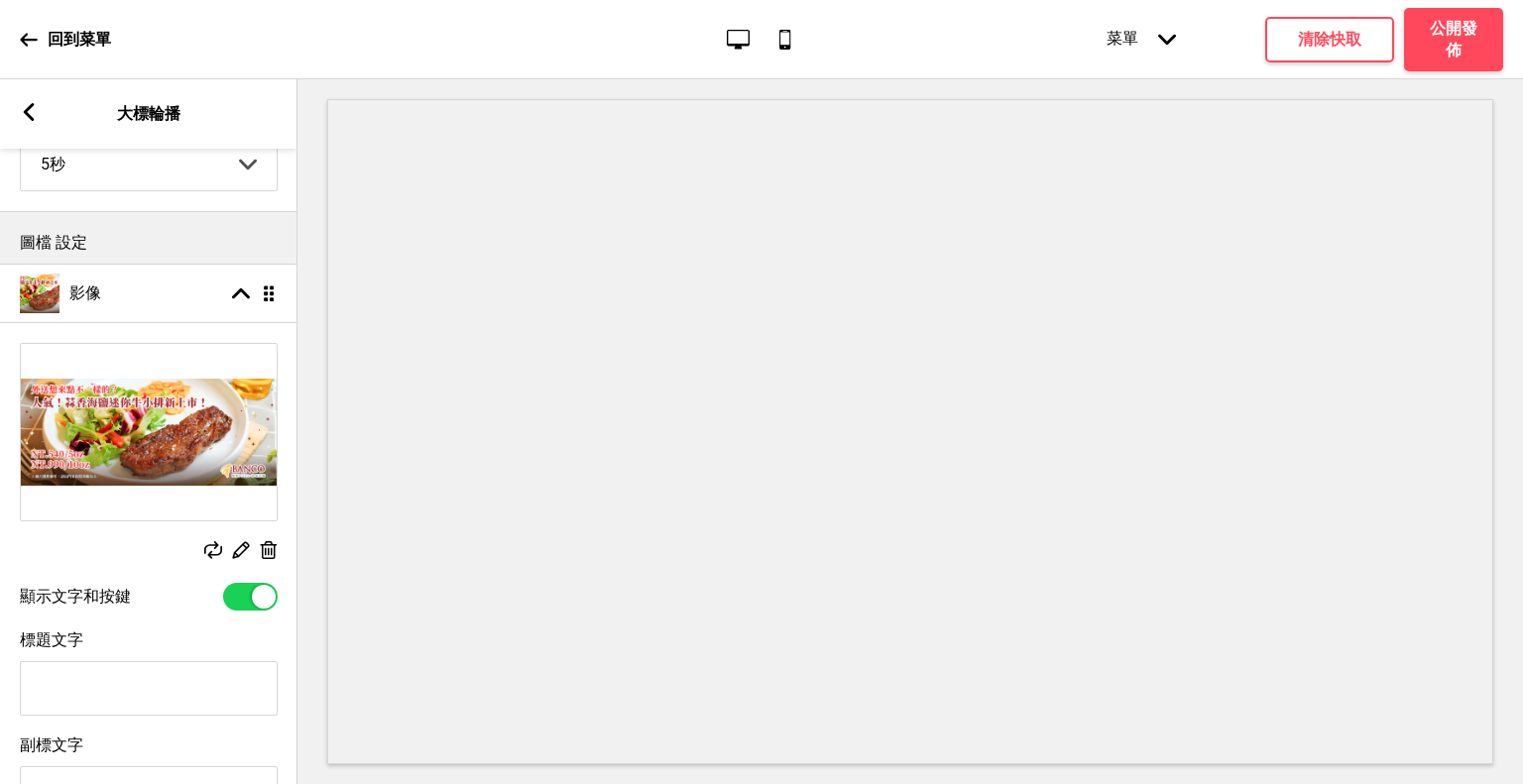 scroll, scrollTop: 0, scrollLeft: 0, axis: both 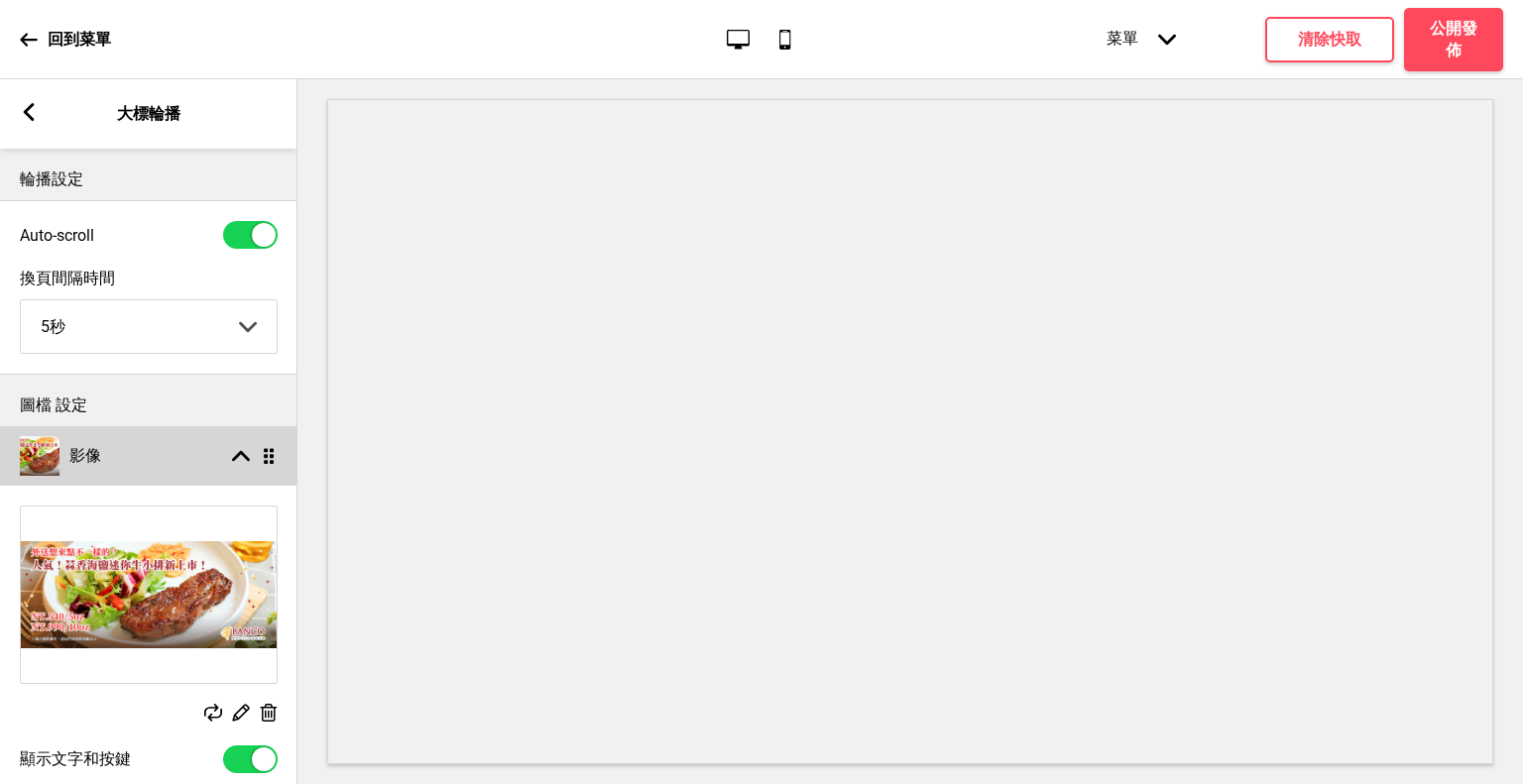 click on "箭頭up 拖曳" at bounding box center (250, 456) 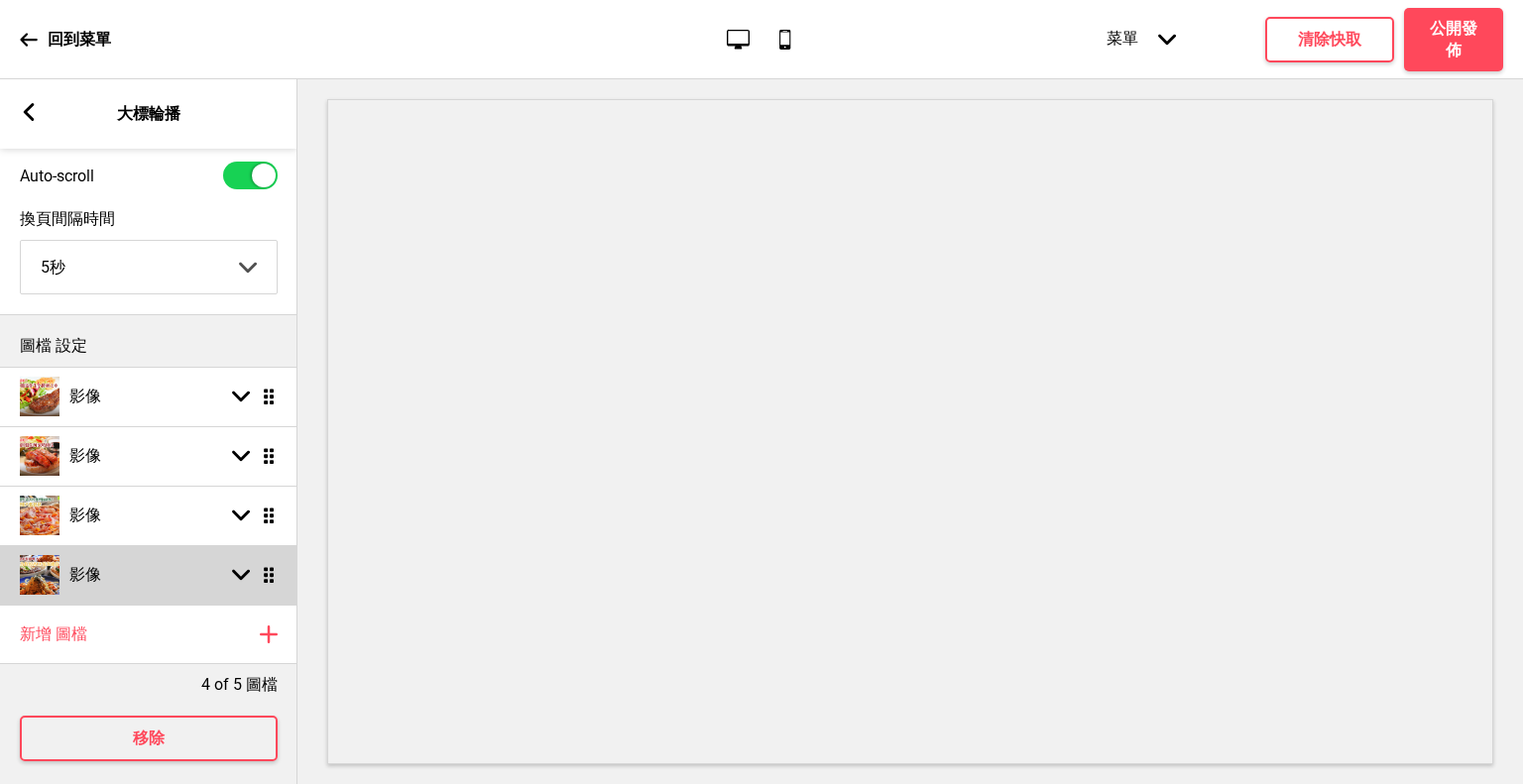 scroll, scrollTop: 91, scrollLeft: 0, axis: vertical 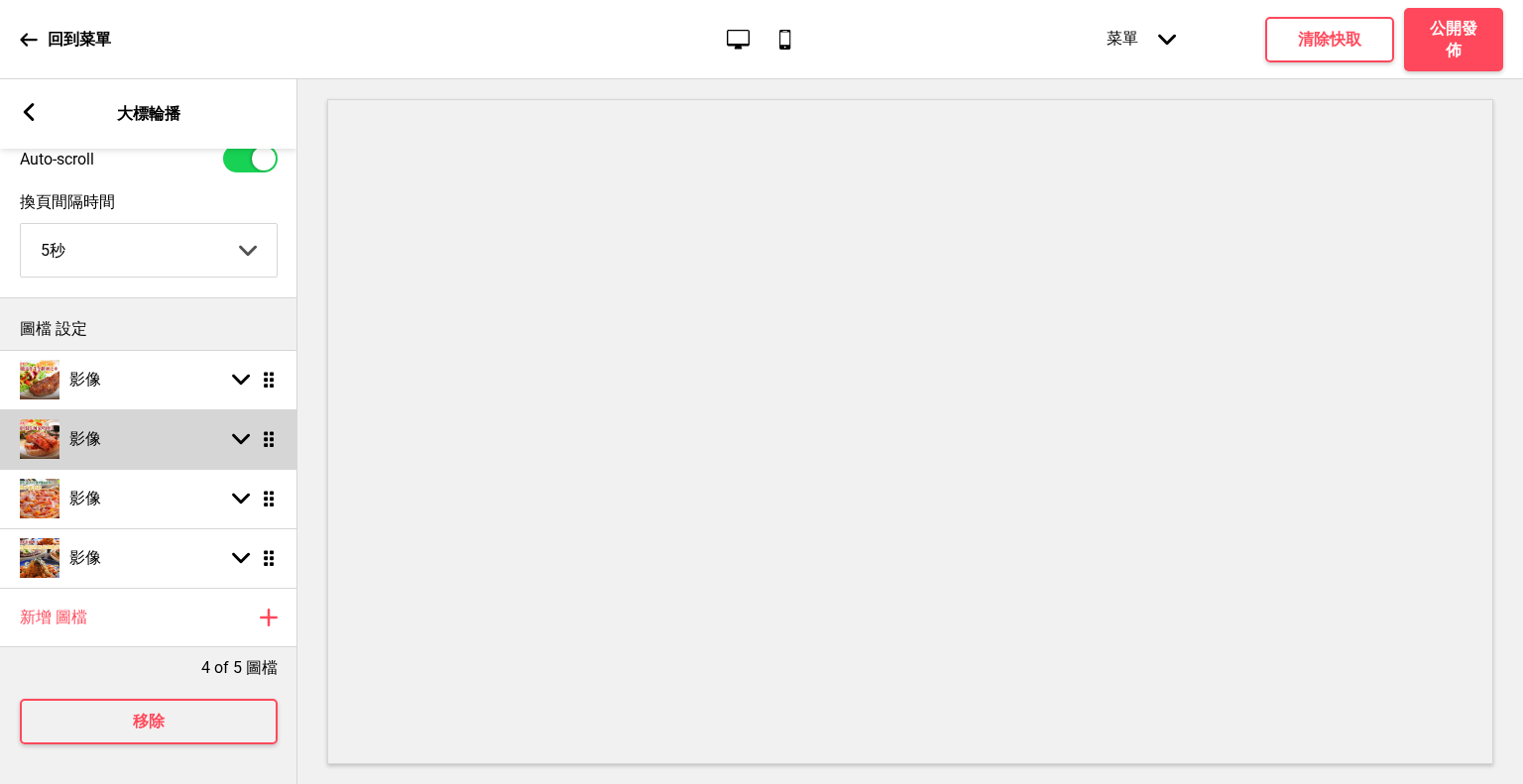 click on "影像 箭頭down 拖曳" at bounding box center (149, 439) 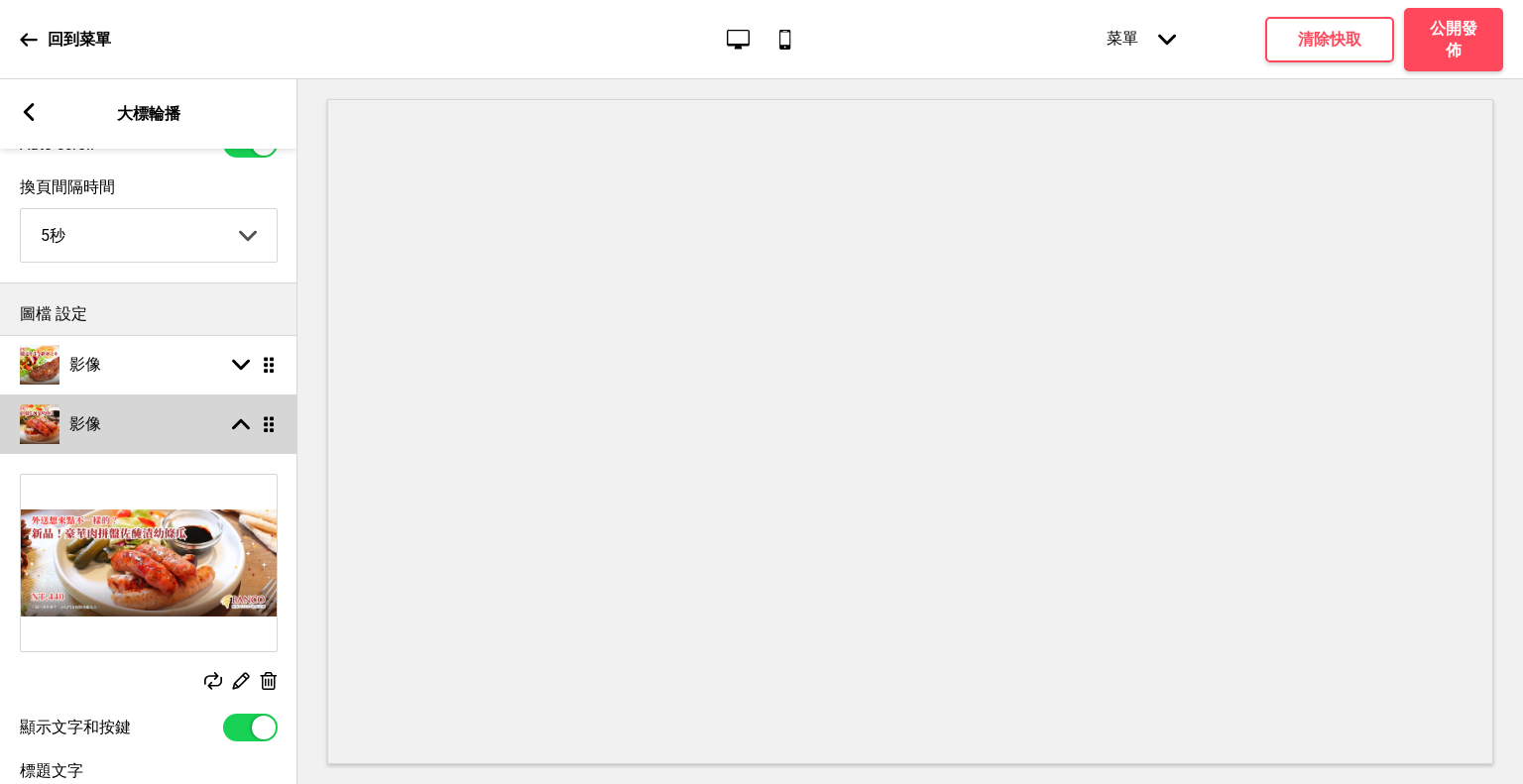 click on "影像 箭頭up 拖曳" at bounding box center [149, 424] 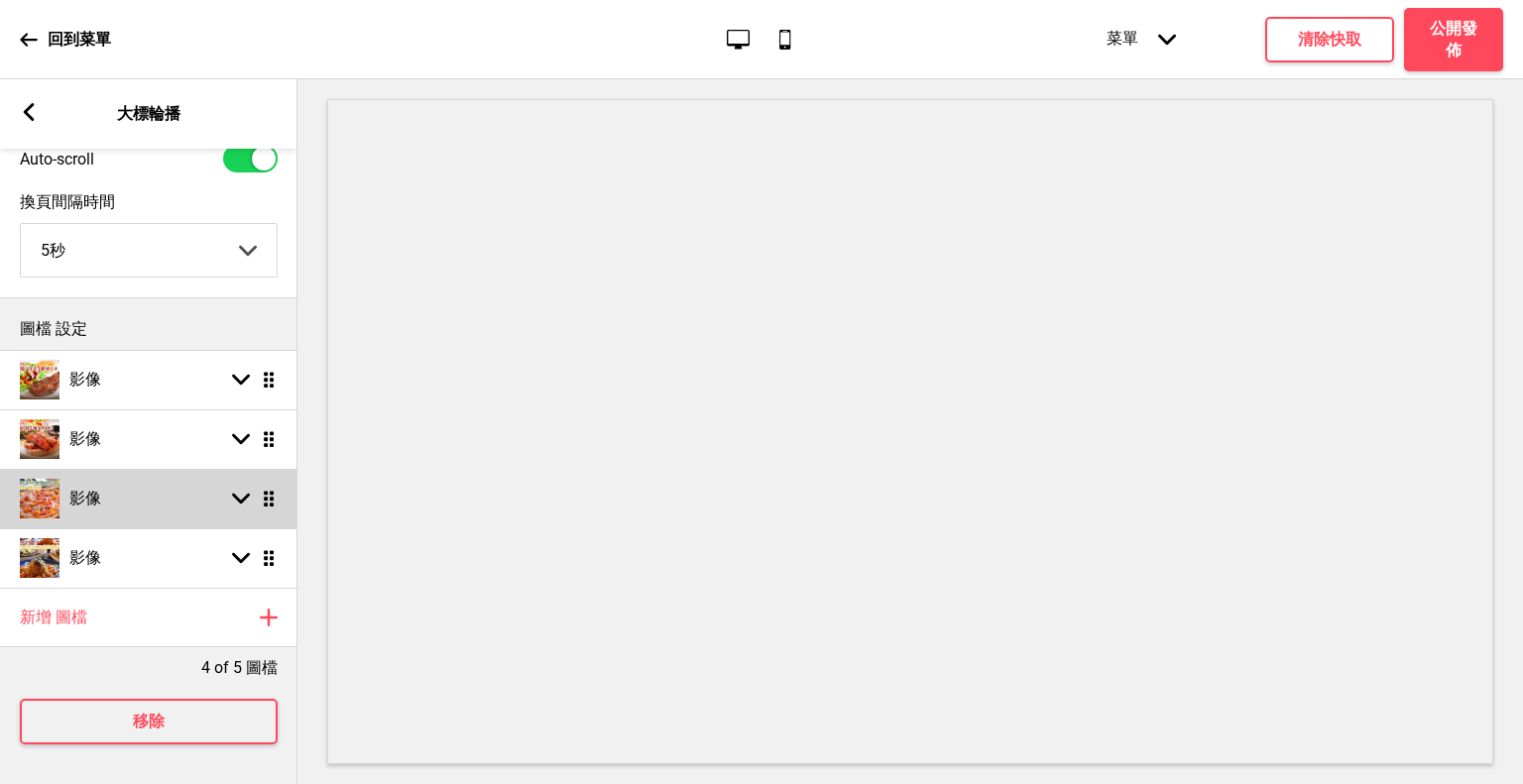 click on "箭頭down 拖曳" at bounding box center [250, 499] 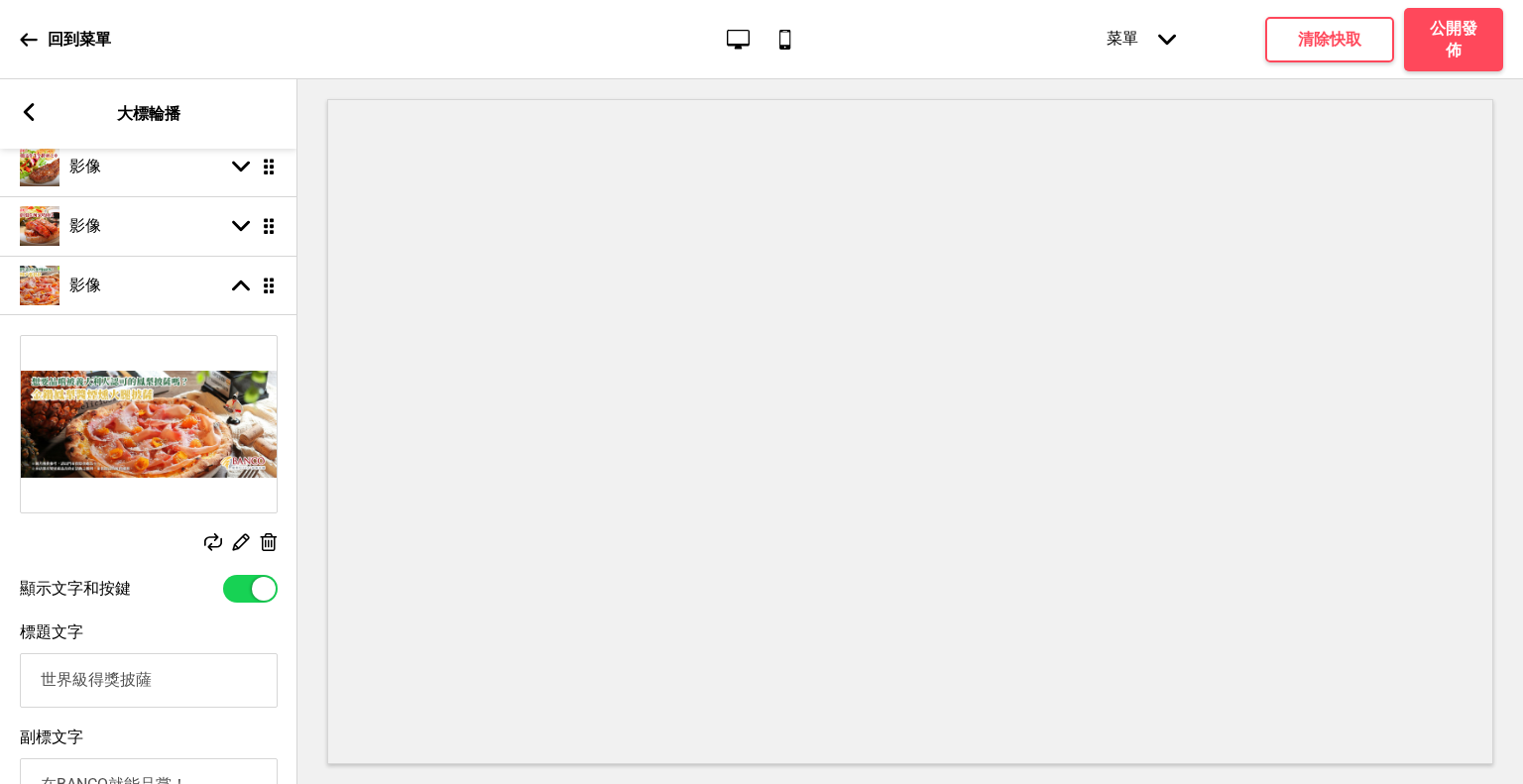 scroll, scrollTop: 190, scrollLeft: 0, axis: vertical 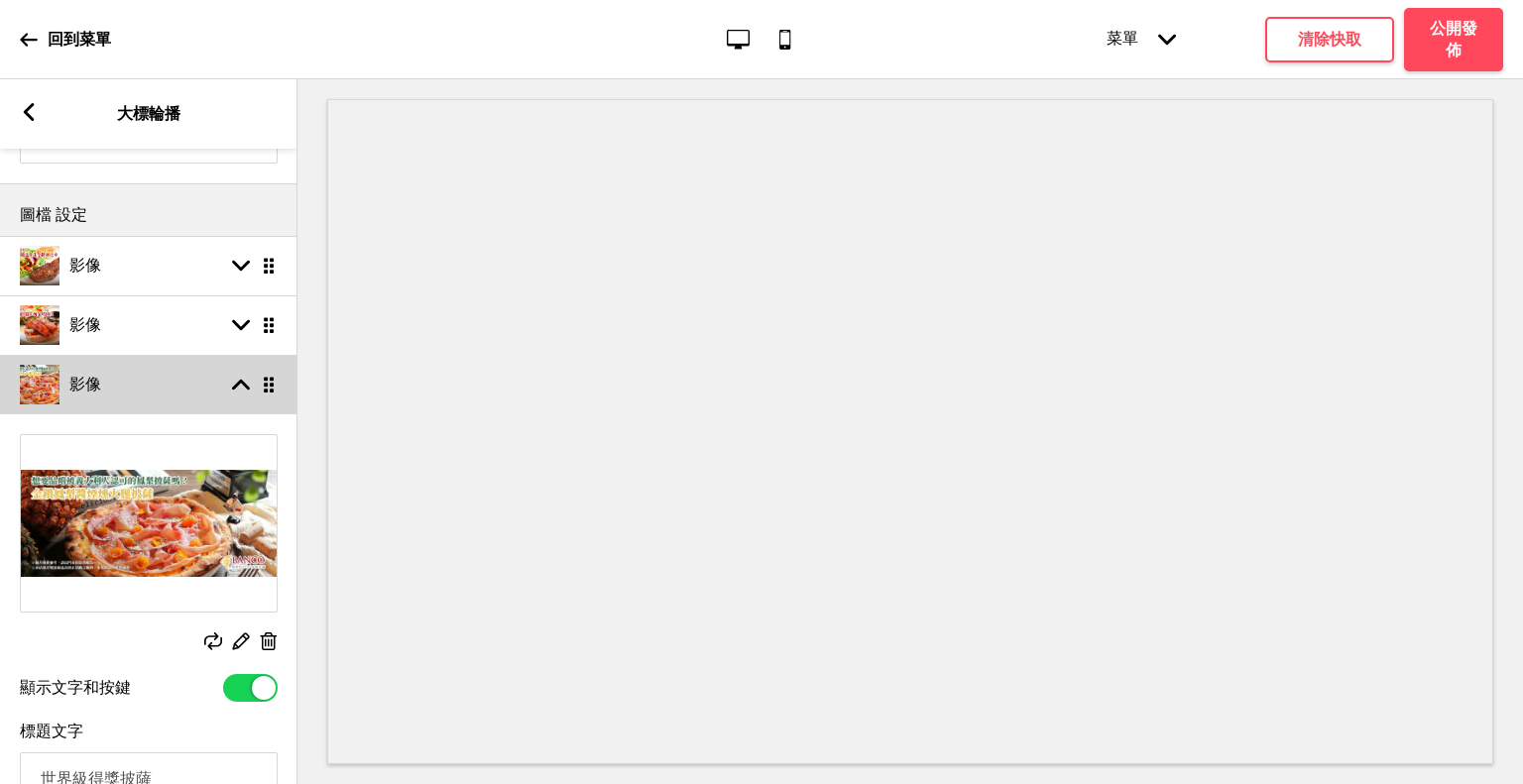 click 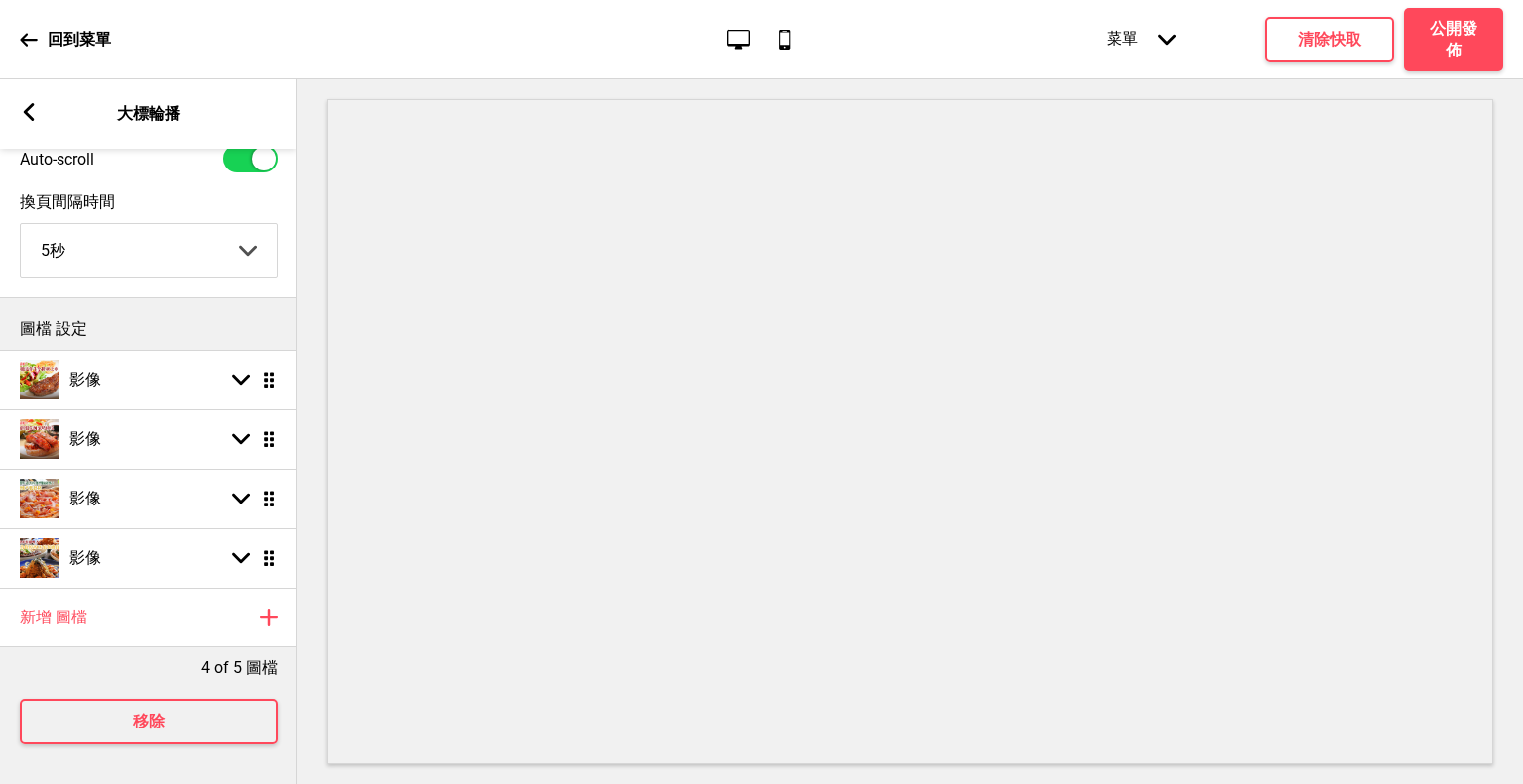 click on "圖檔 設定" at bounding box center [149, 324] 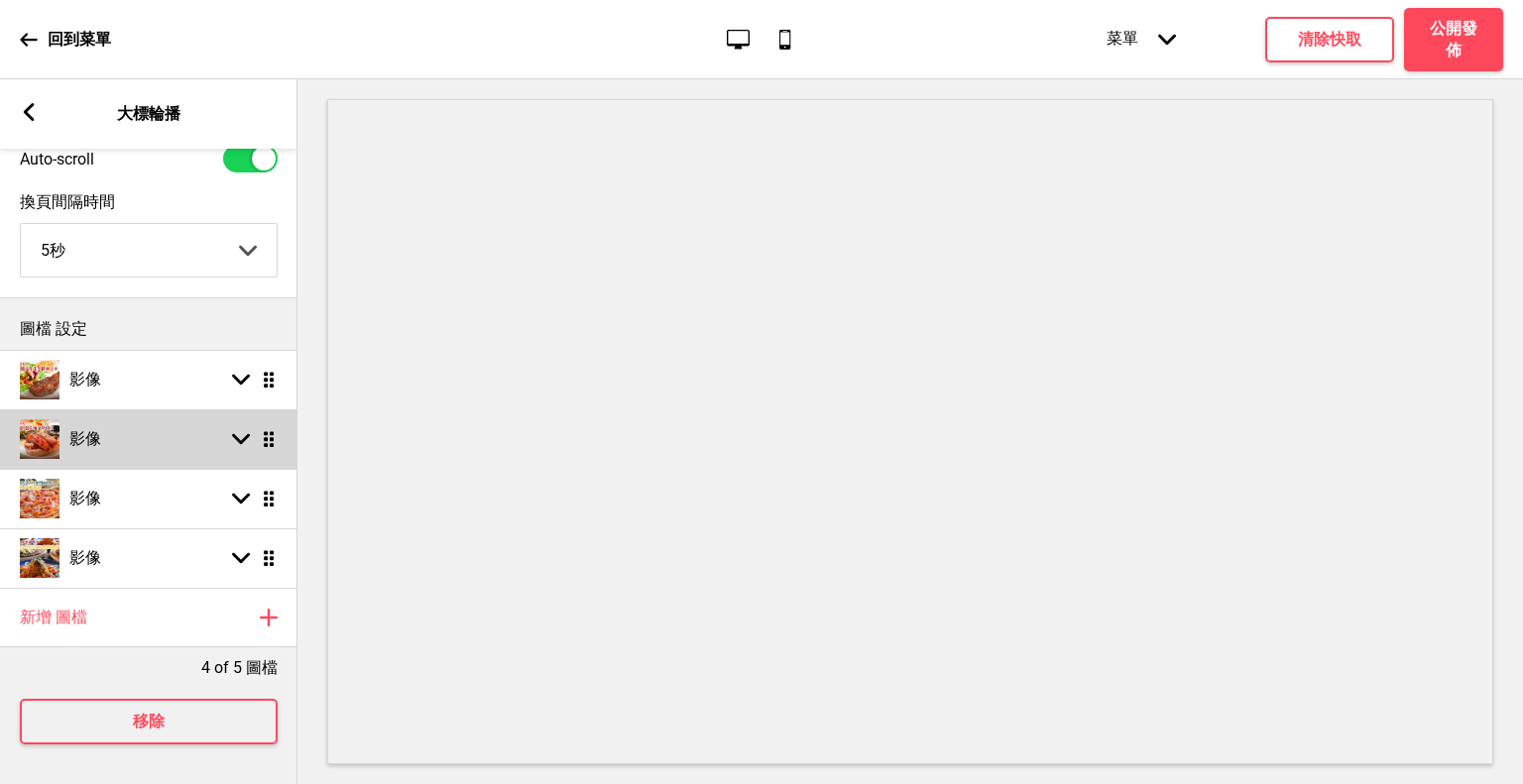 click on "影像 箭頭down 拖曳" at bounding box center [149, 439] 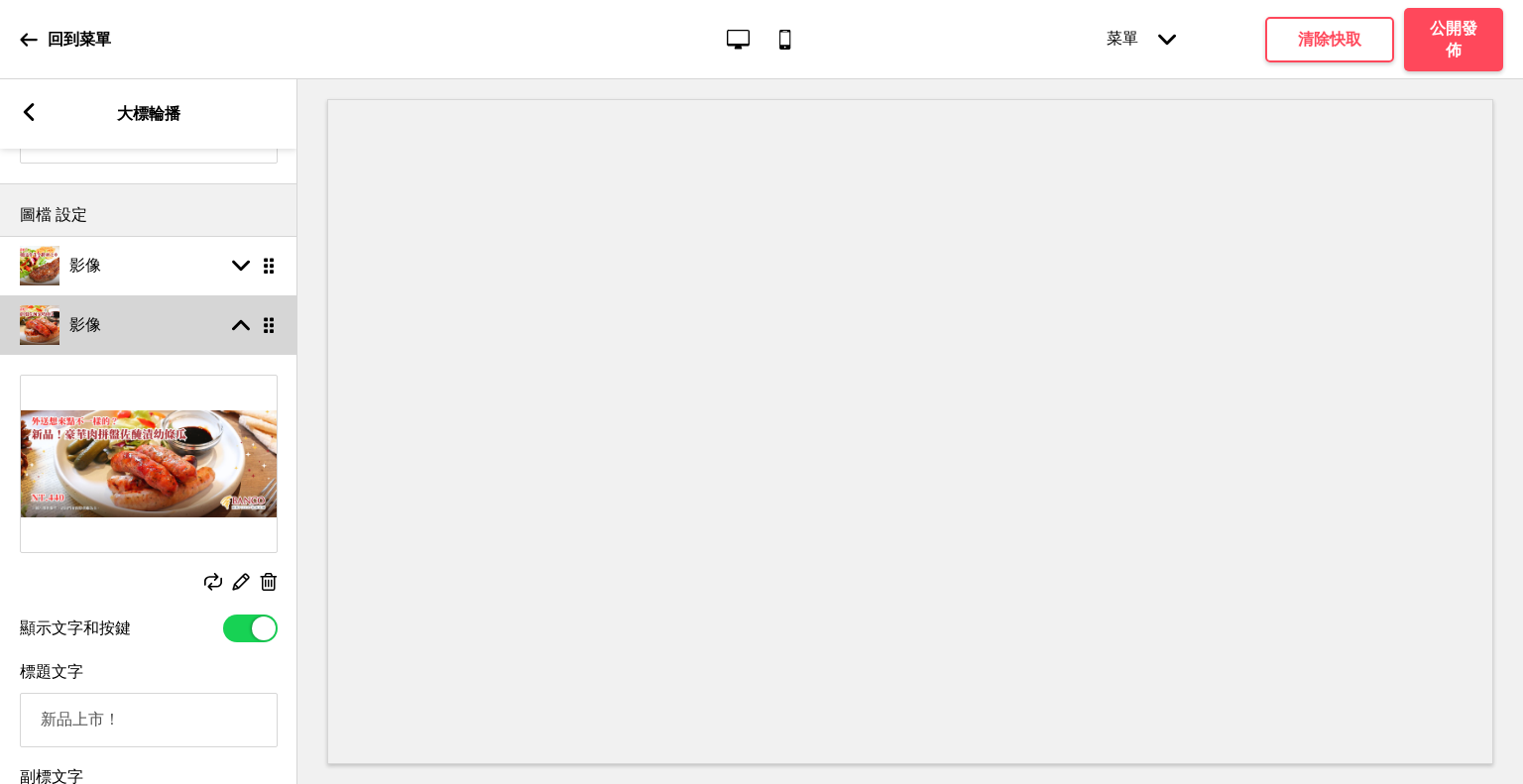click 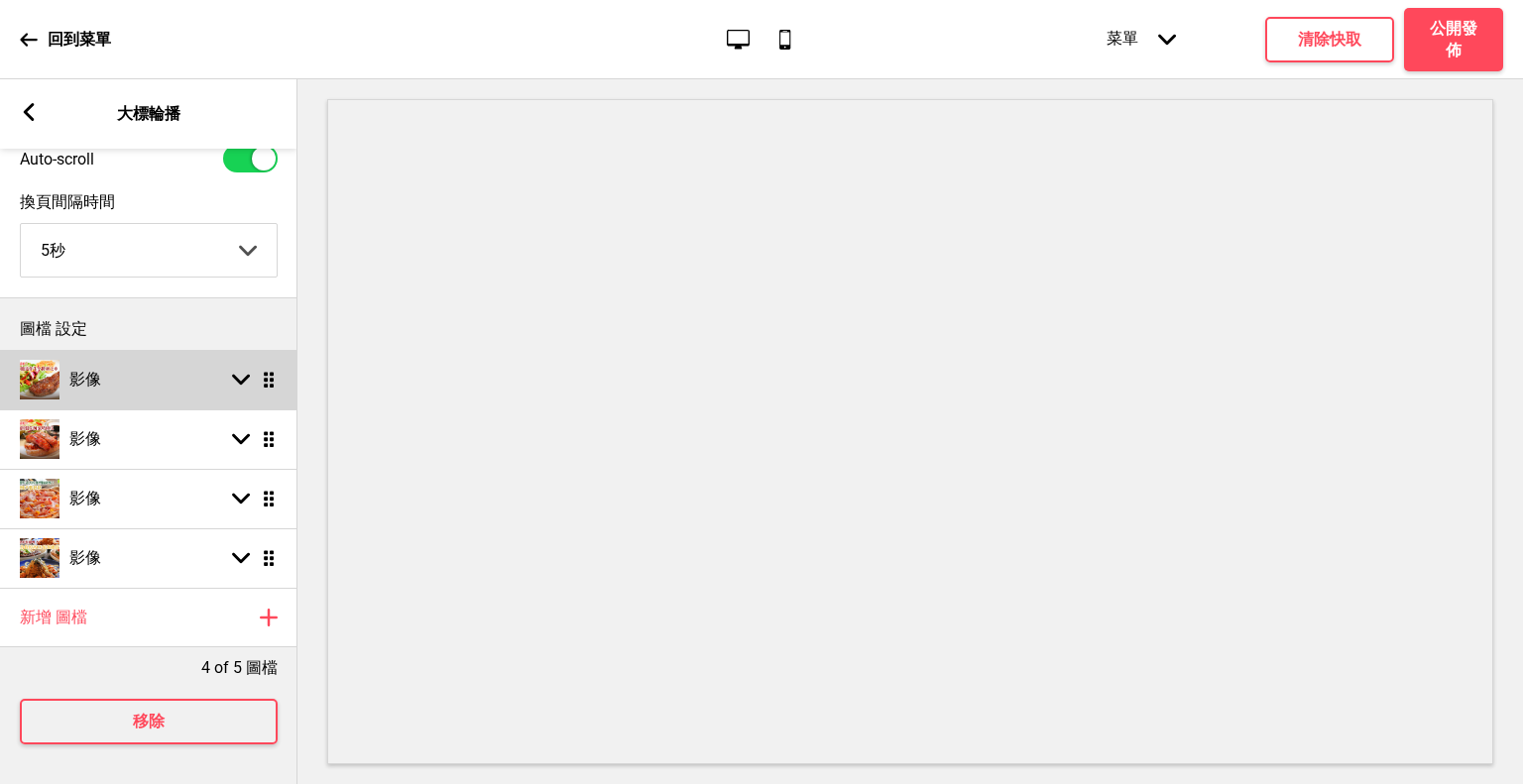scroll, scrollTop: 91, scrollLeft: 0, axis: vertical 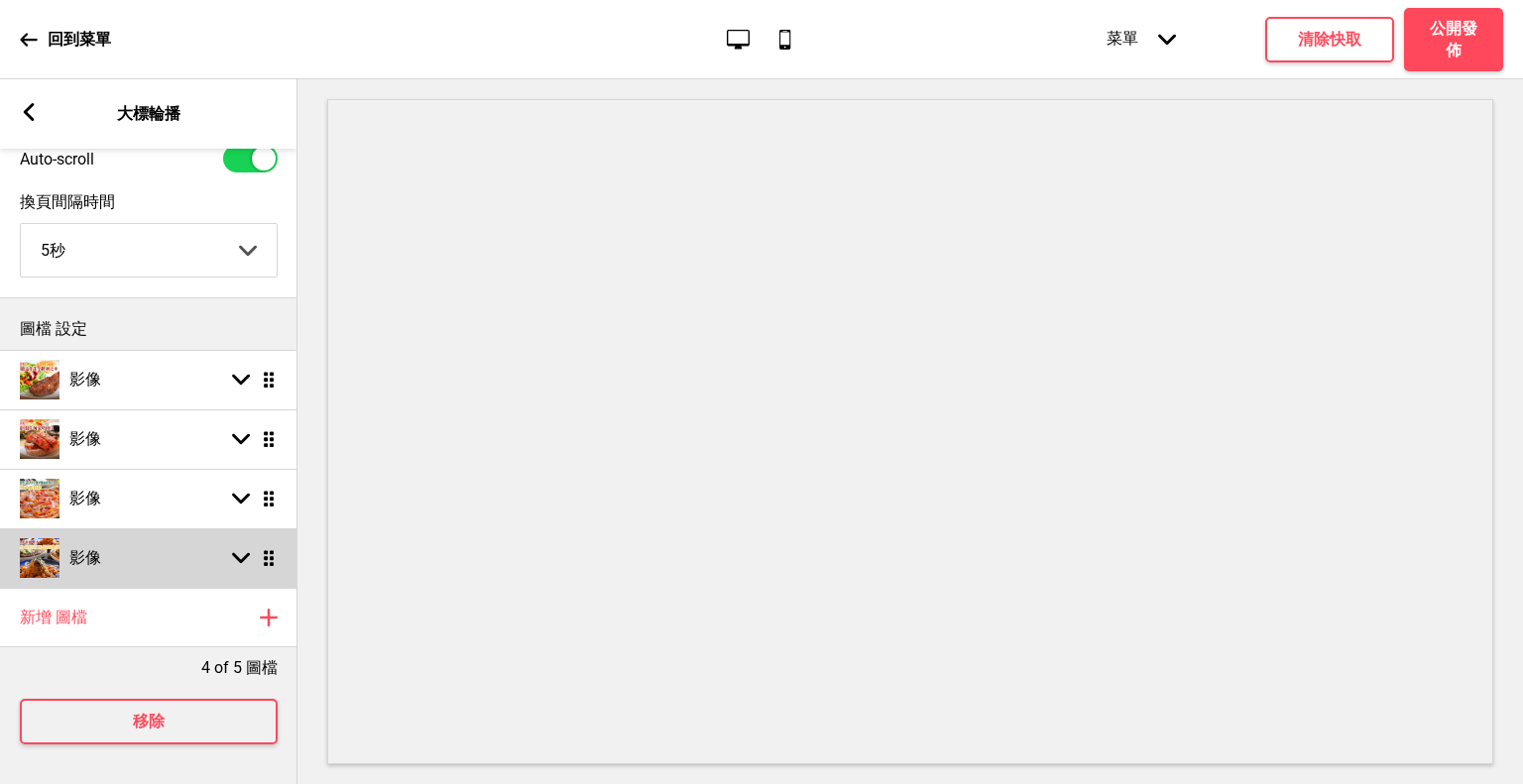 click 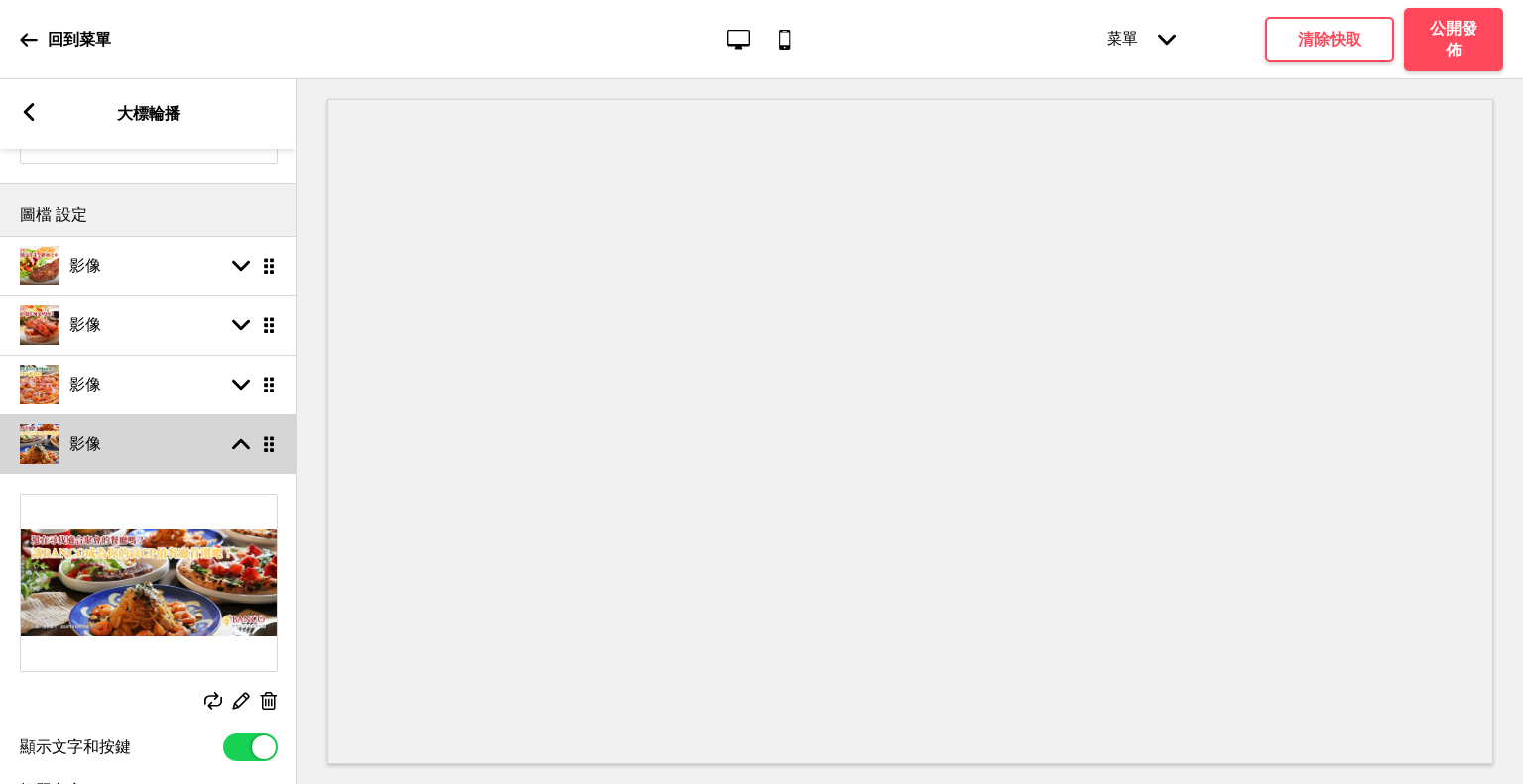 click 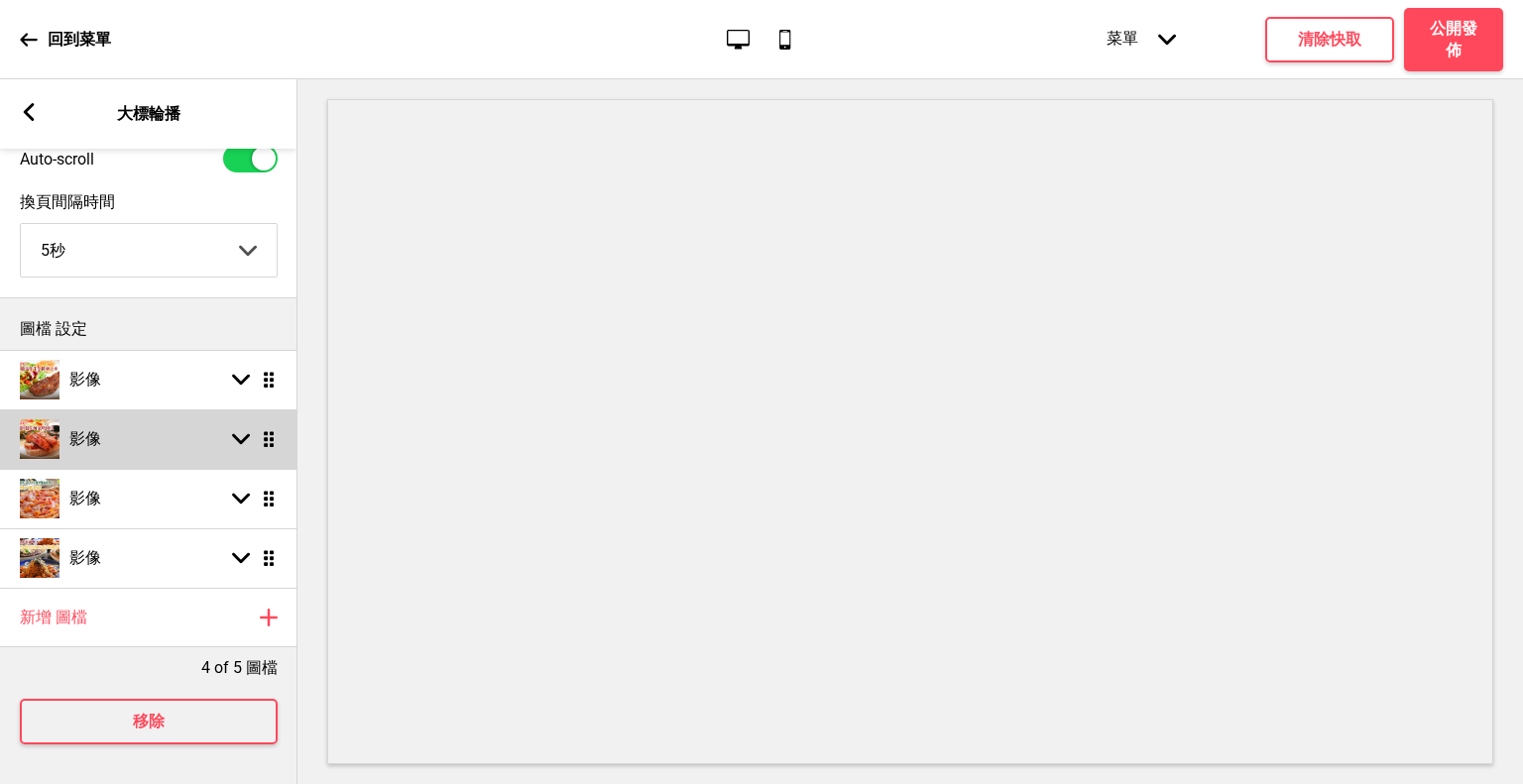 scroll, scrollTop: 0, scrollLeft: 0, axis: both 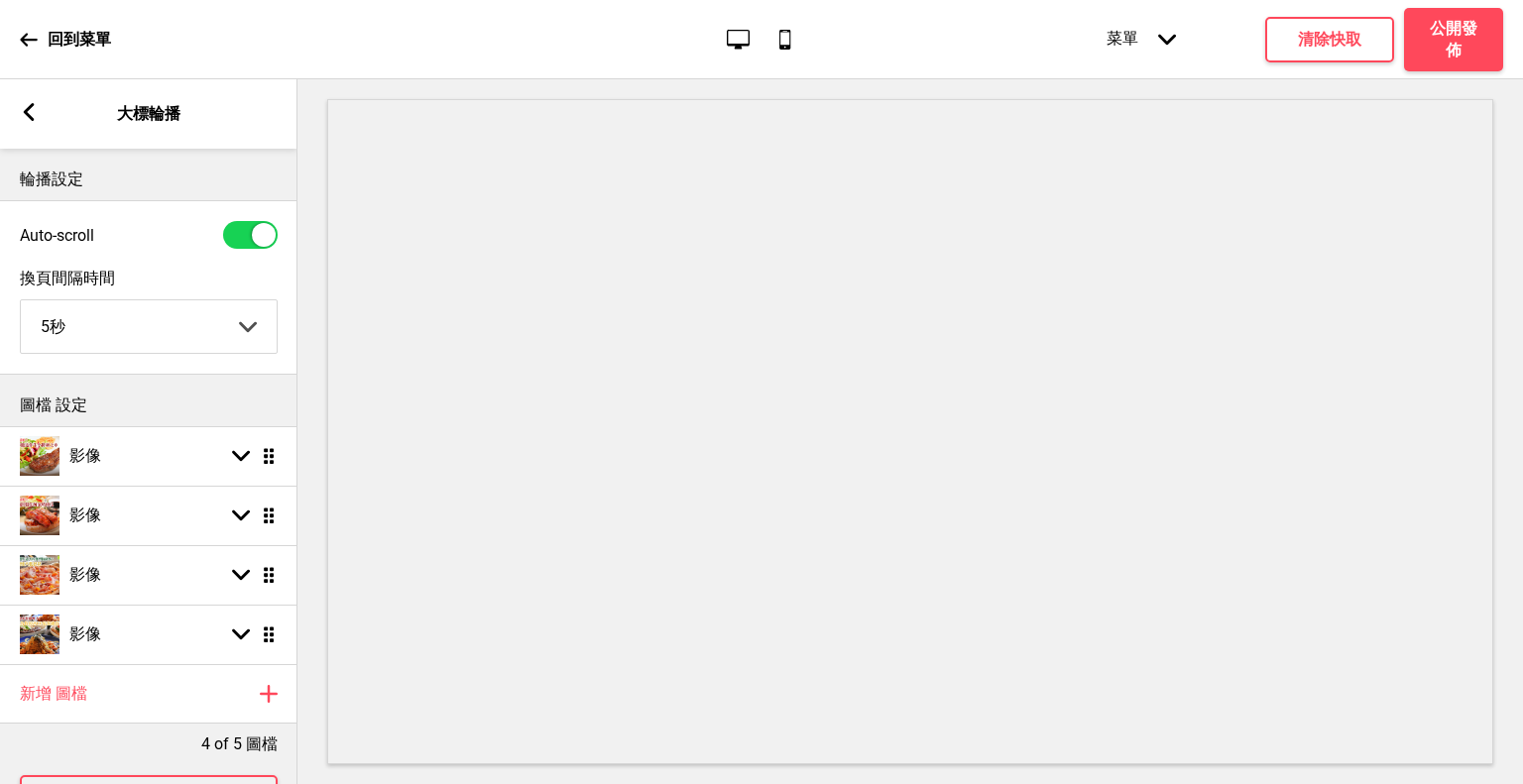 click at bounding box center [264, 235] 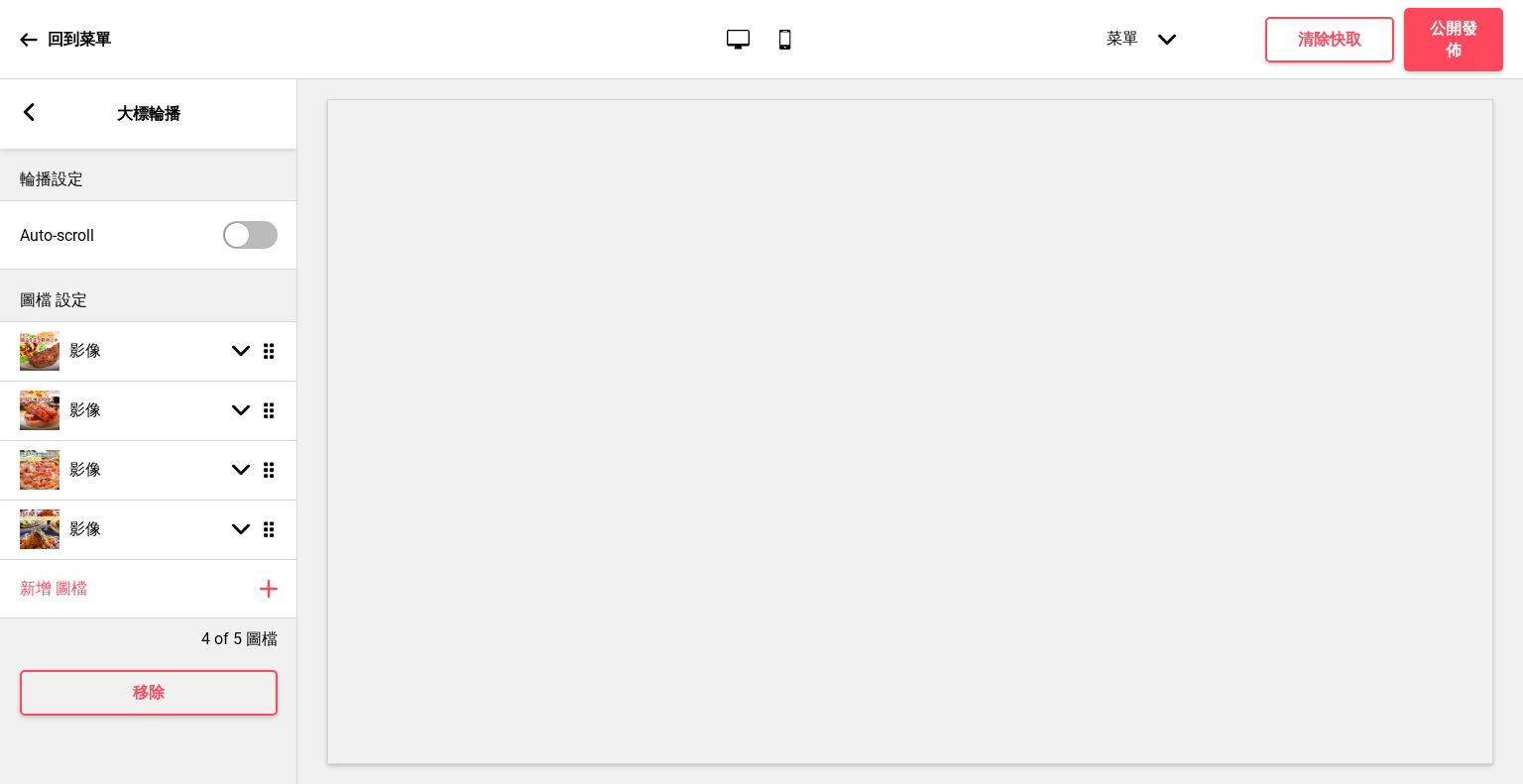 click at bounding box center [250, 235] 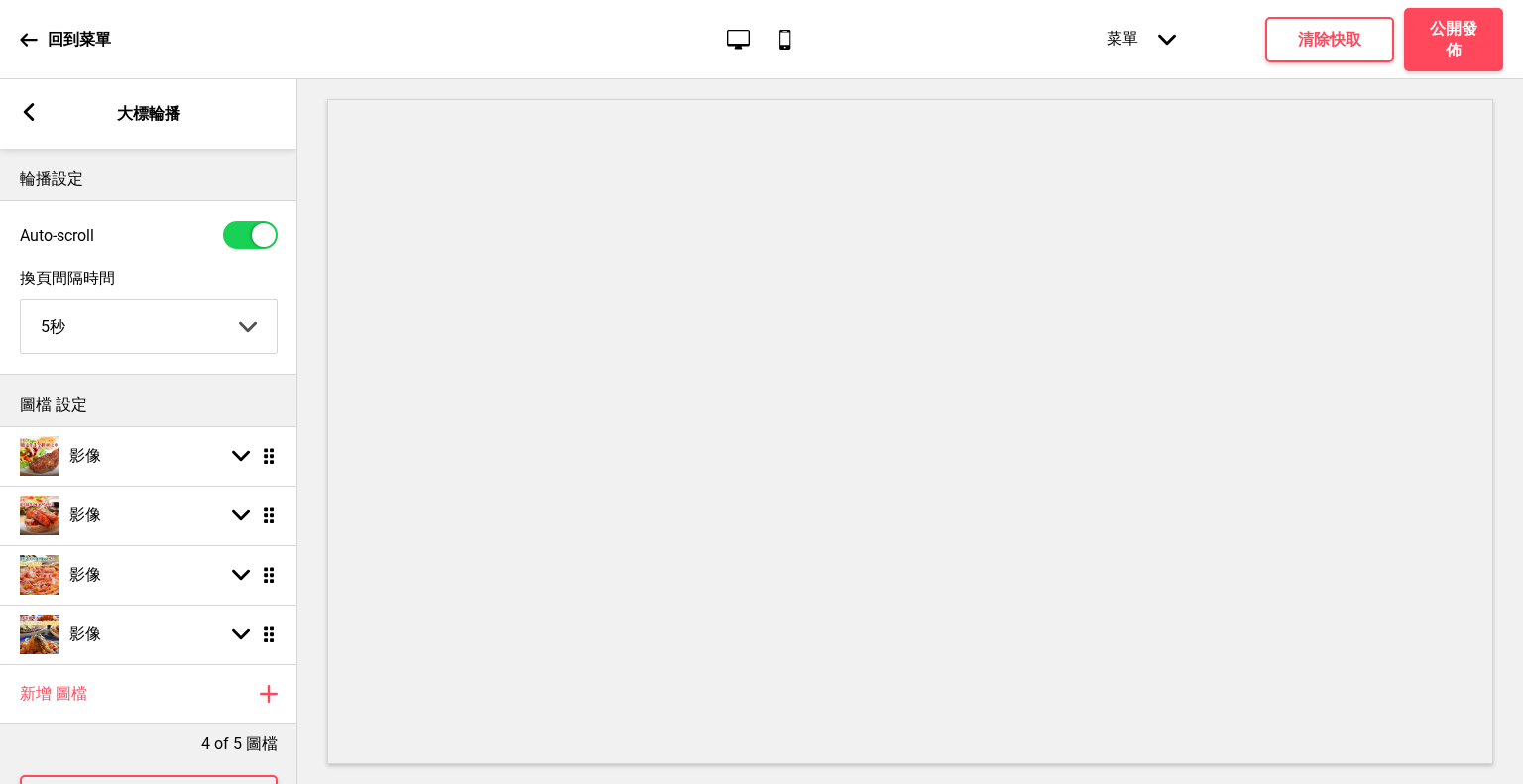 click 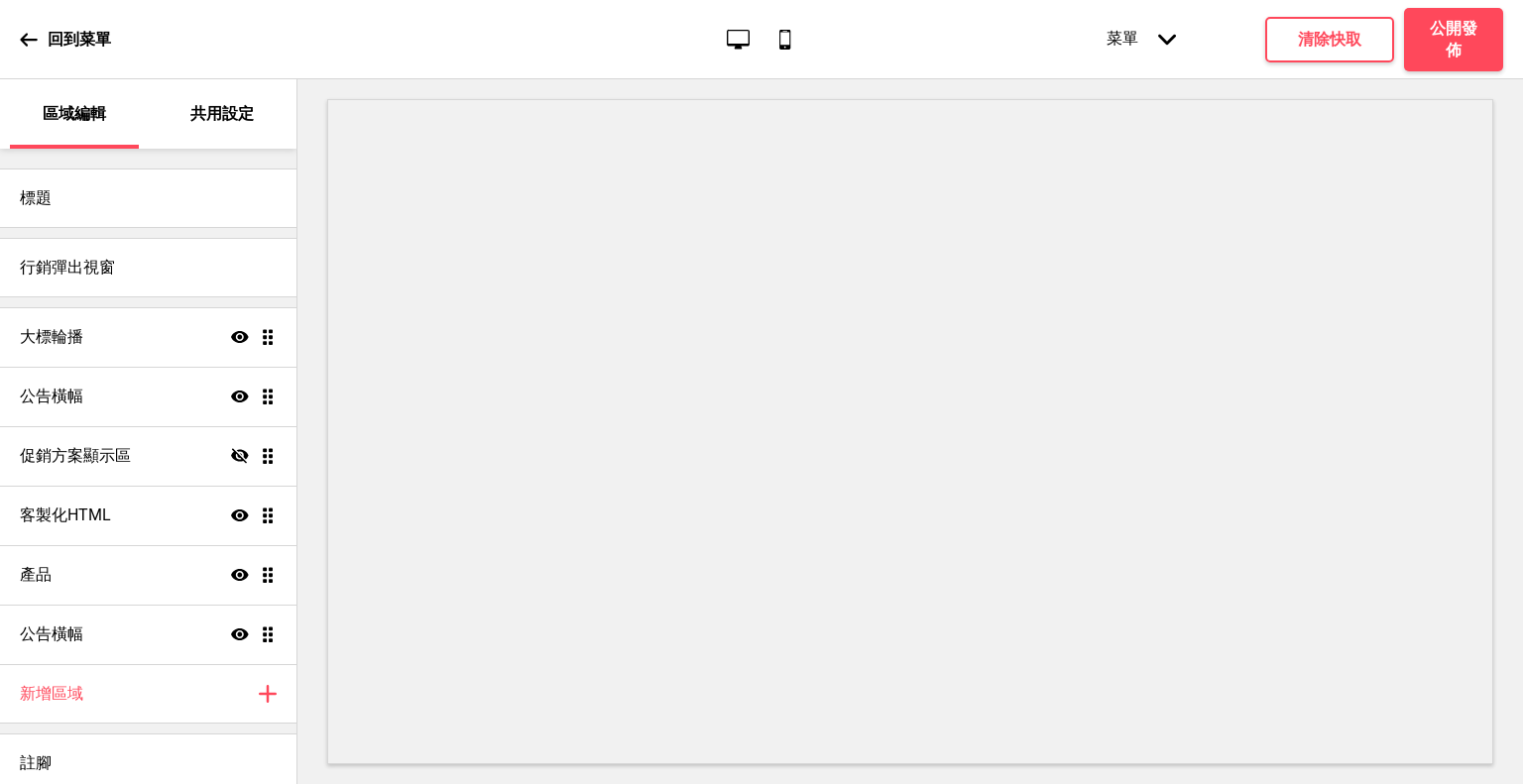 click 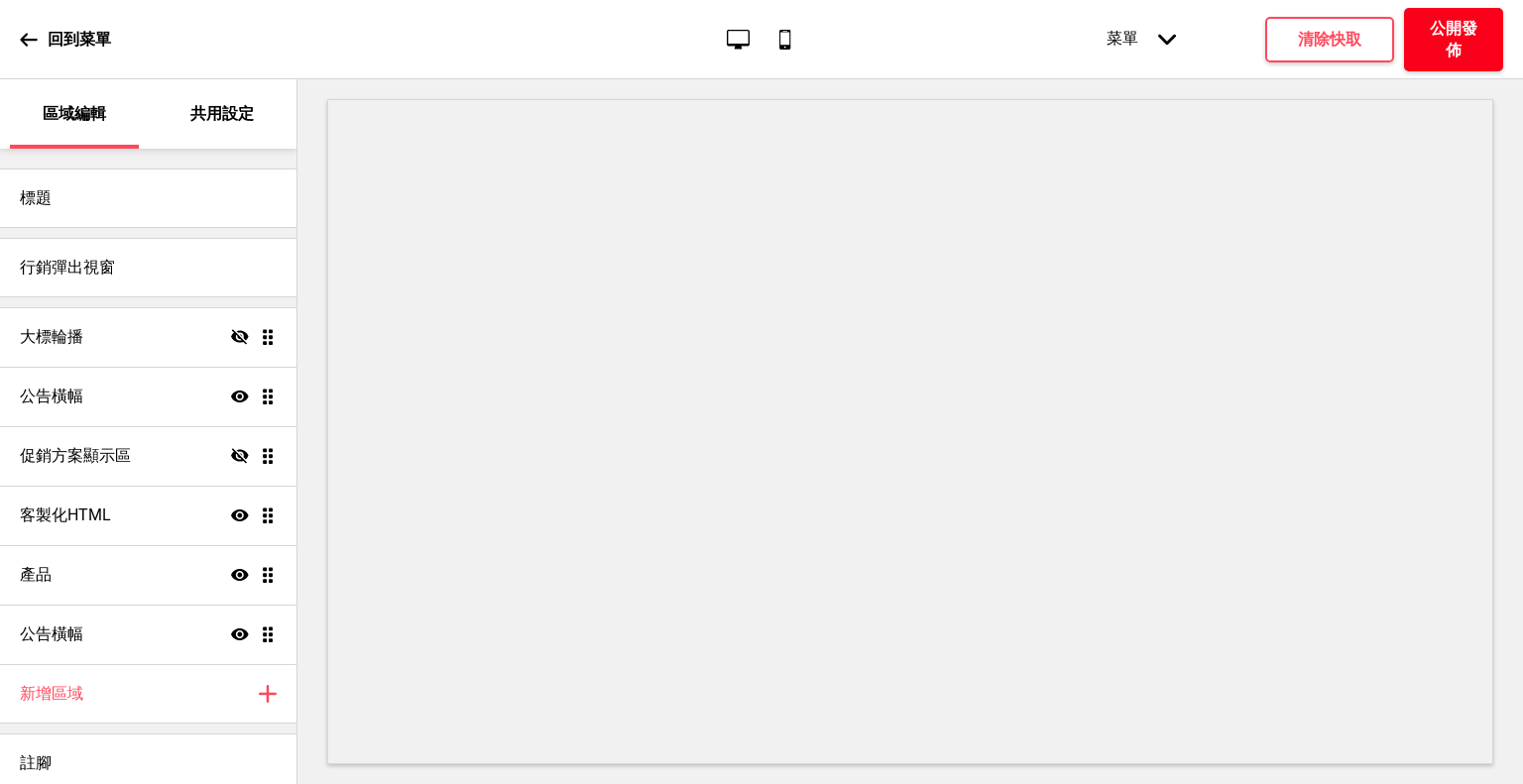 click on "公開發佈" at bounding box center [1454, 40] 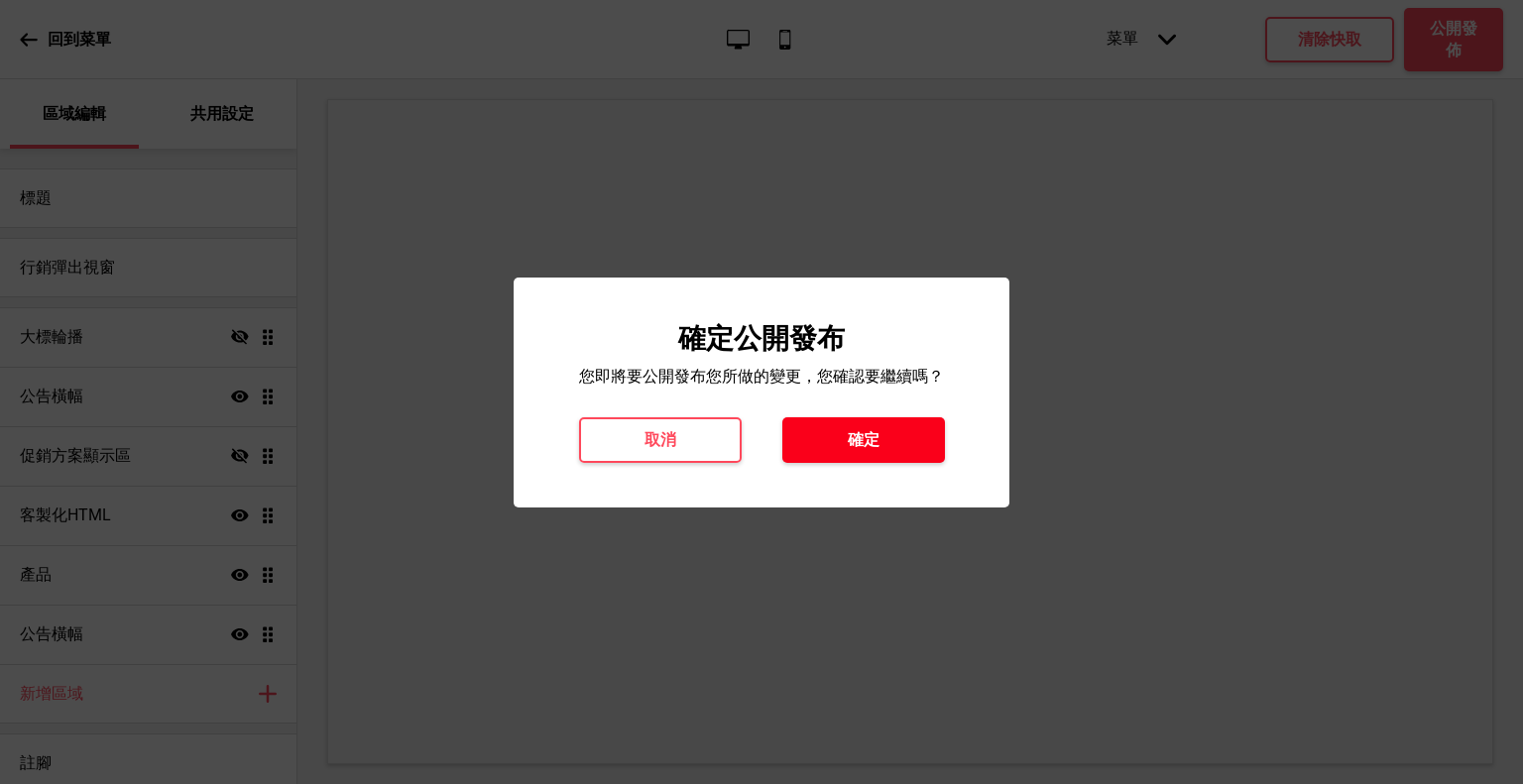 click on "確定" at bounding box center [864, 440] 